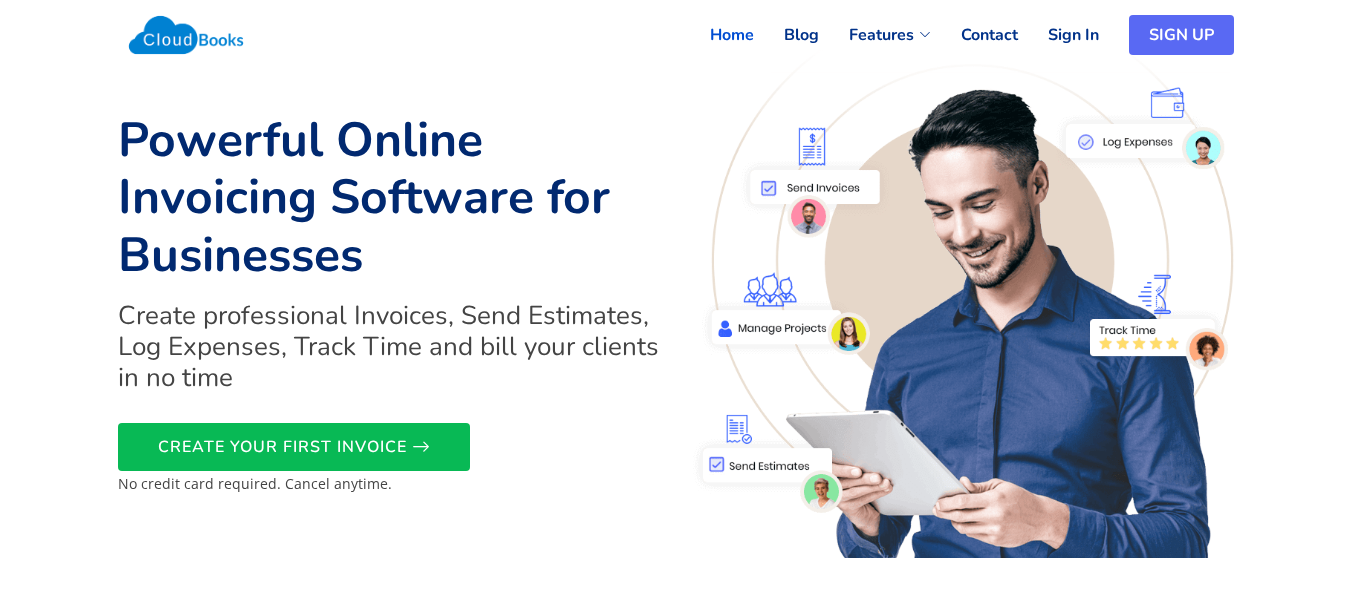scroll, scrollTop: 0, scrollLeft: 0, axis: both 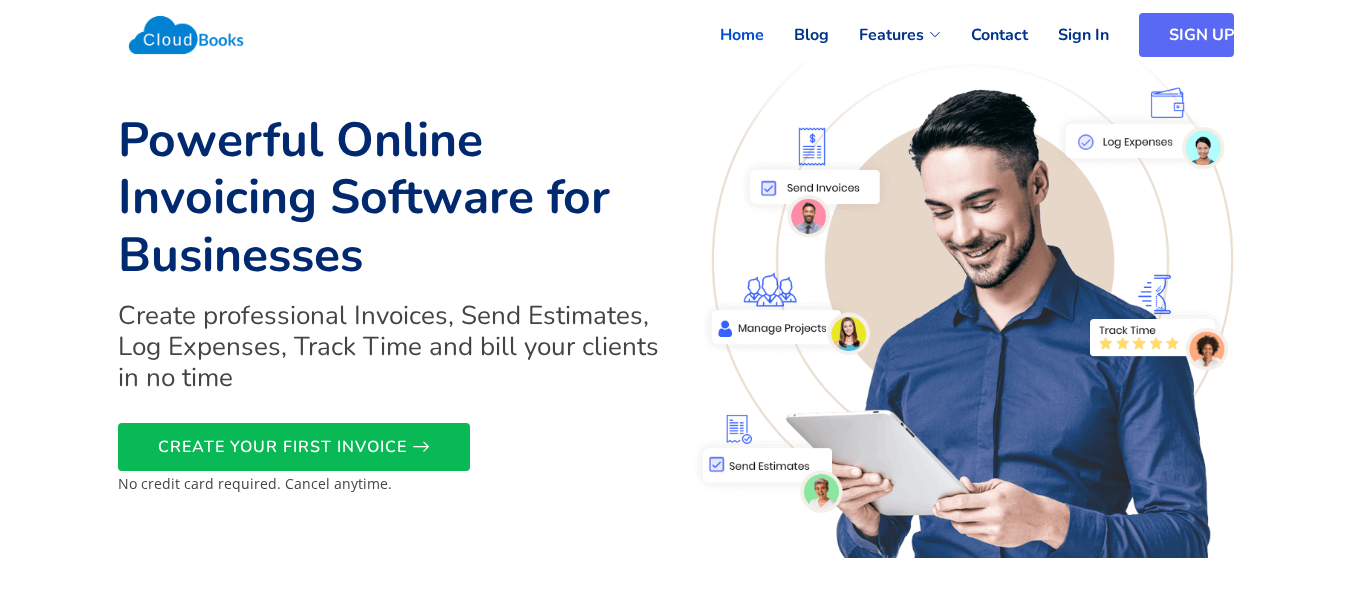 click on "SIGN UP" at bounding box center (1186, 35) 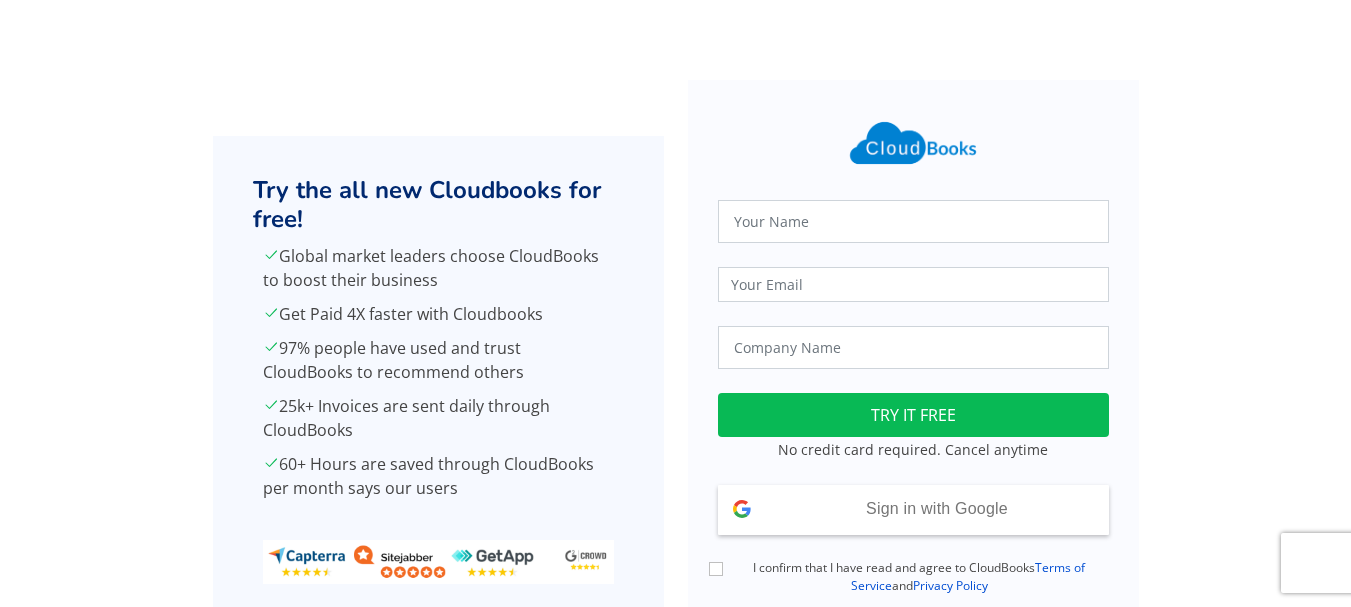 scroll, scrollTop: 0, scrollLeft: 0, axis: both 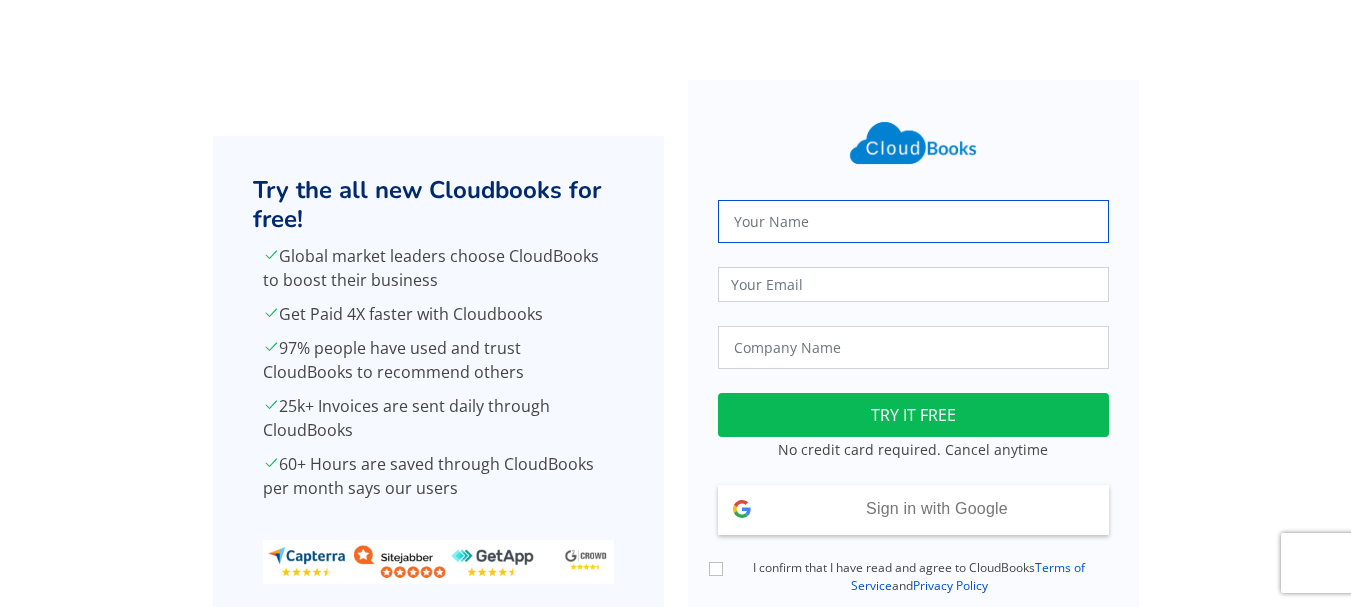 click at bounding box center (913, 221) 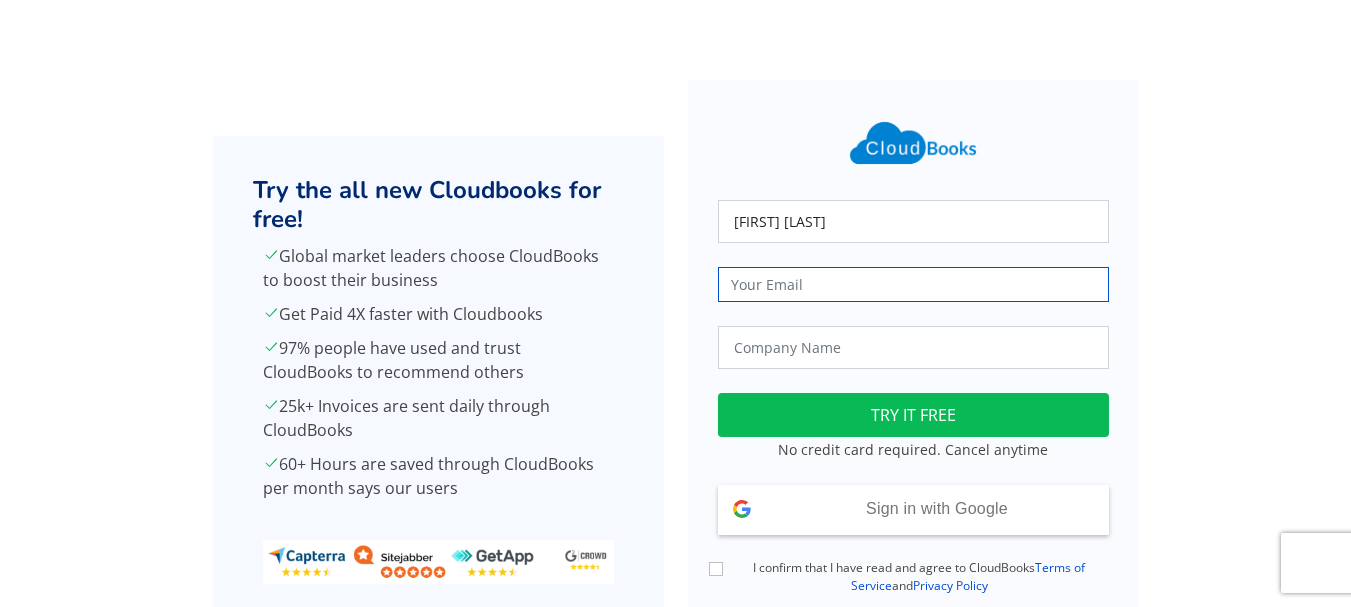 click at bounding box center [913, 284] 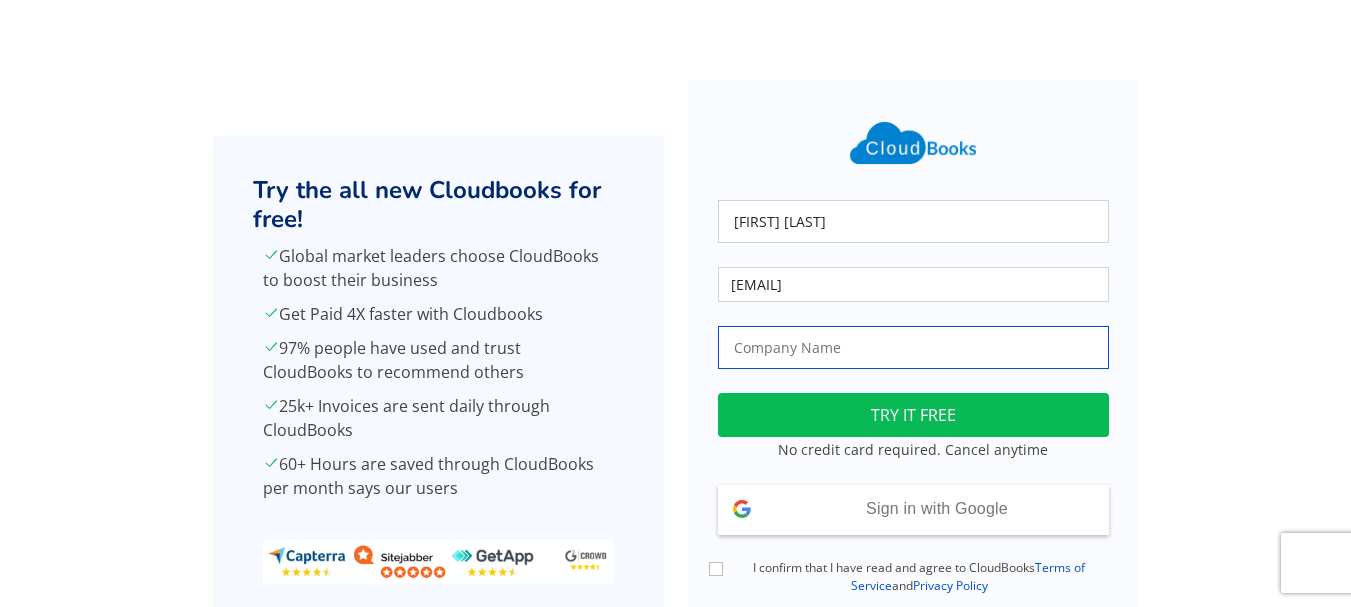 click at bounding box center (913, 347) 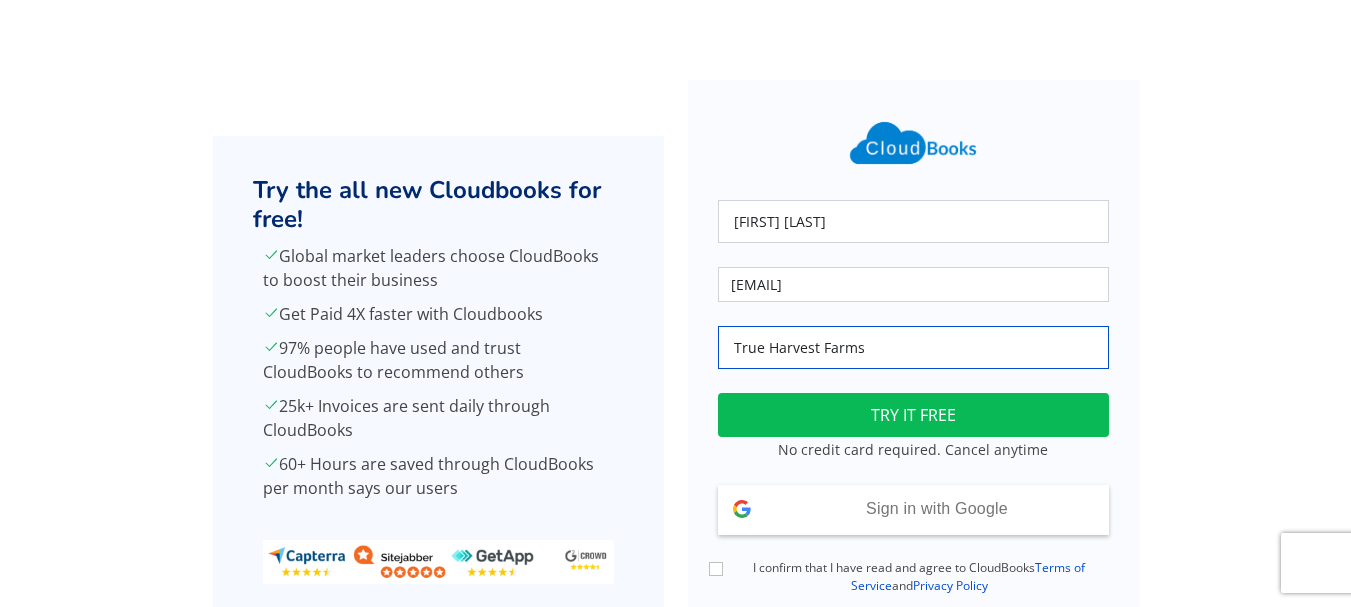scroll, scrollTop: 143, scrollLeft: 0, axis: vertical 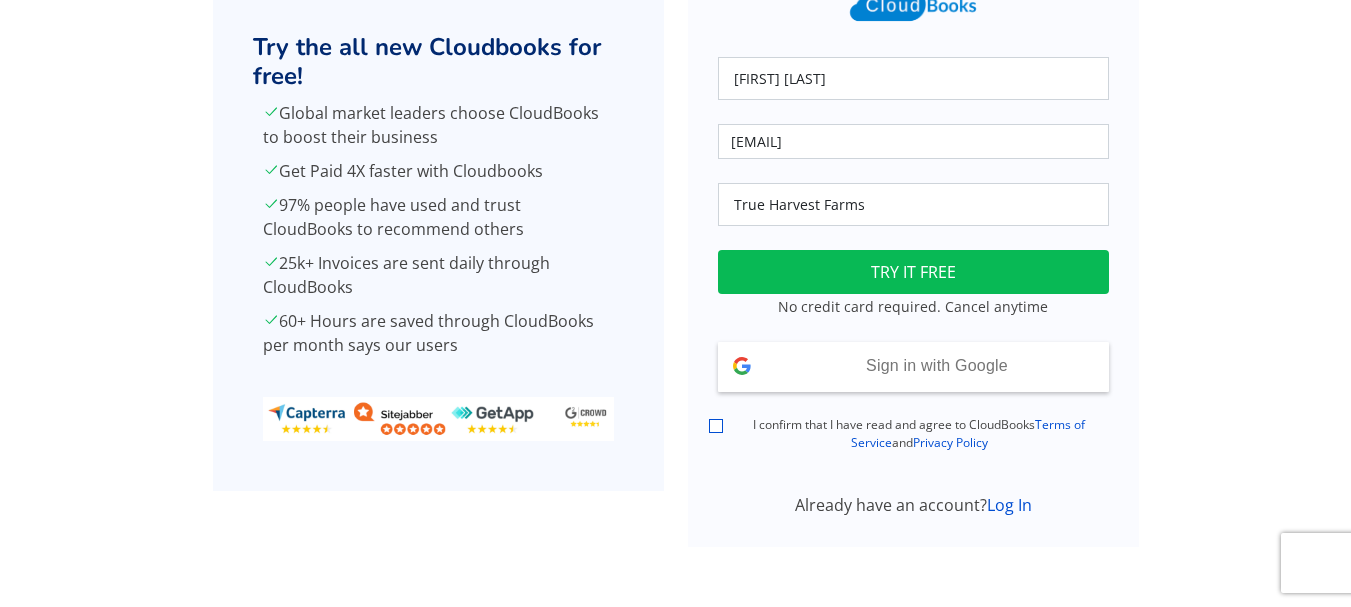 click on "I confirm that I have read and agree to CloudBooks  Terms of Service  and  Privacy Policy" at bounding box center [716, 426] 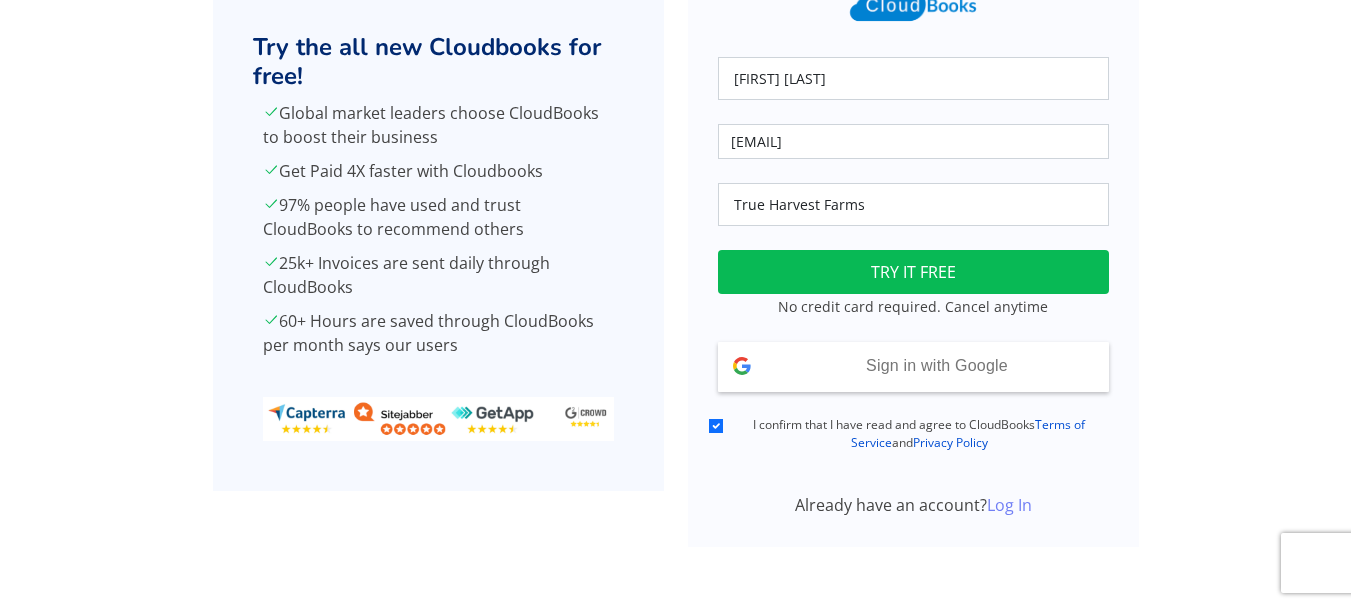 click on "Log In" at bounding box center (1009, 505) 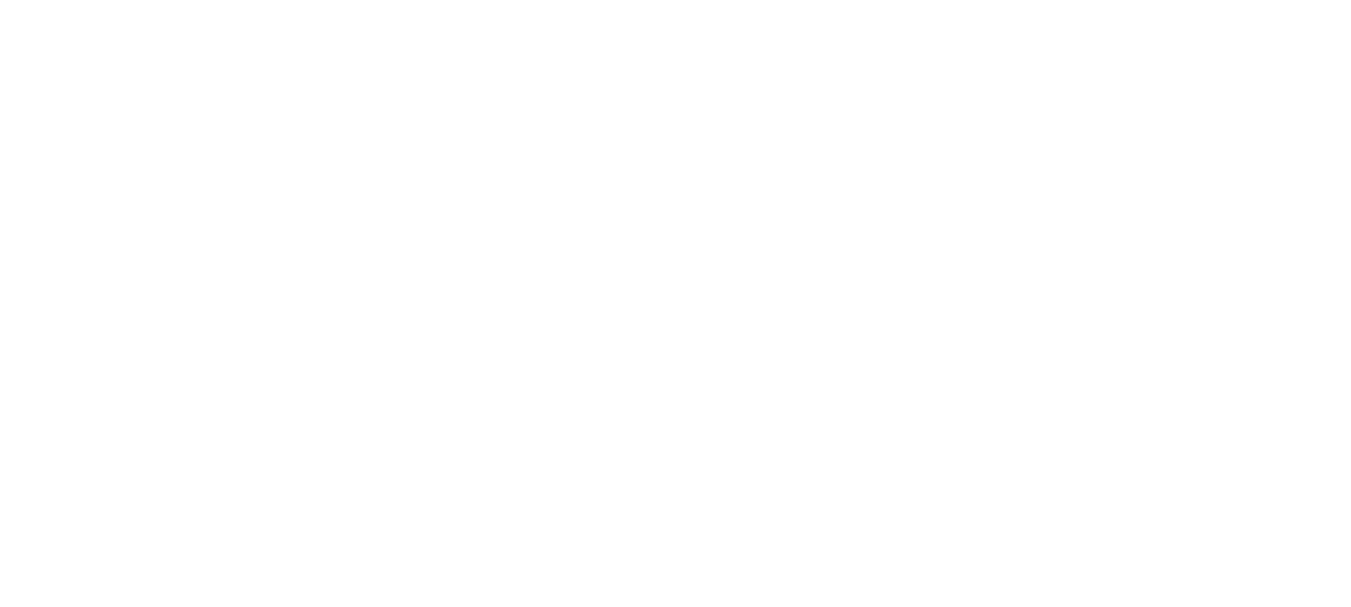 scroll, scrollTop: 0, scrollLeft: 0, axis: both 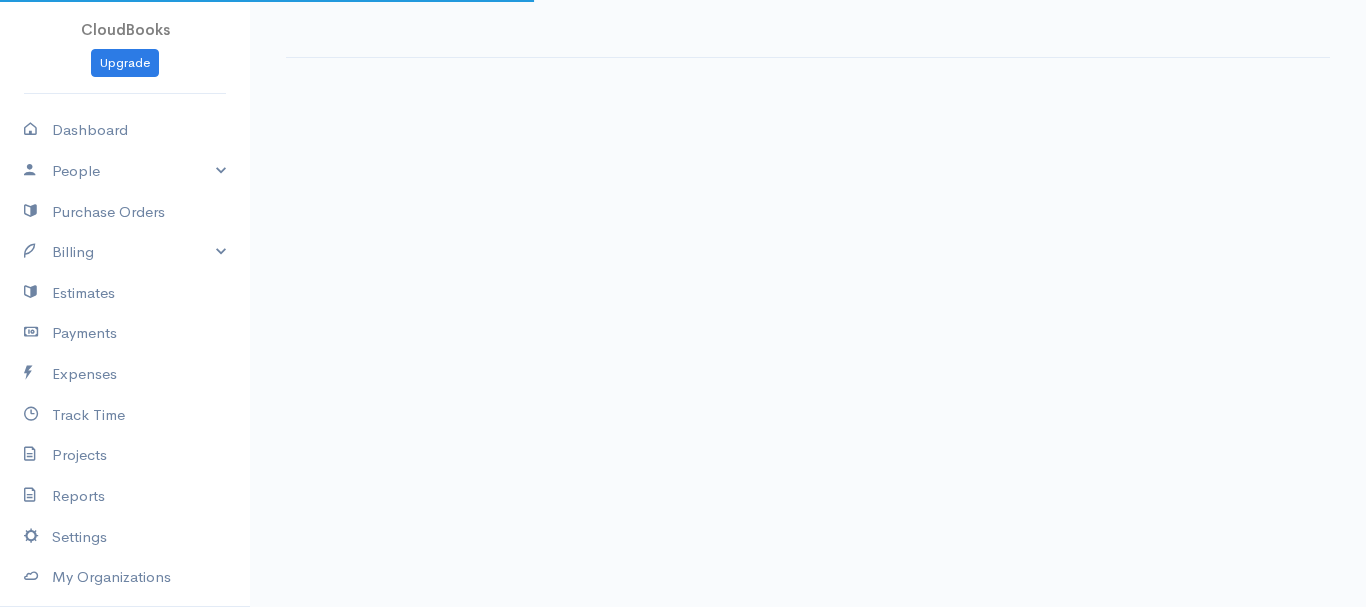 select on "365" 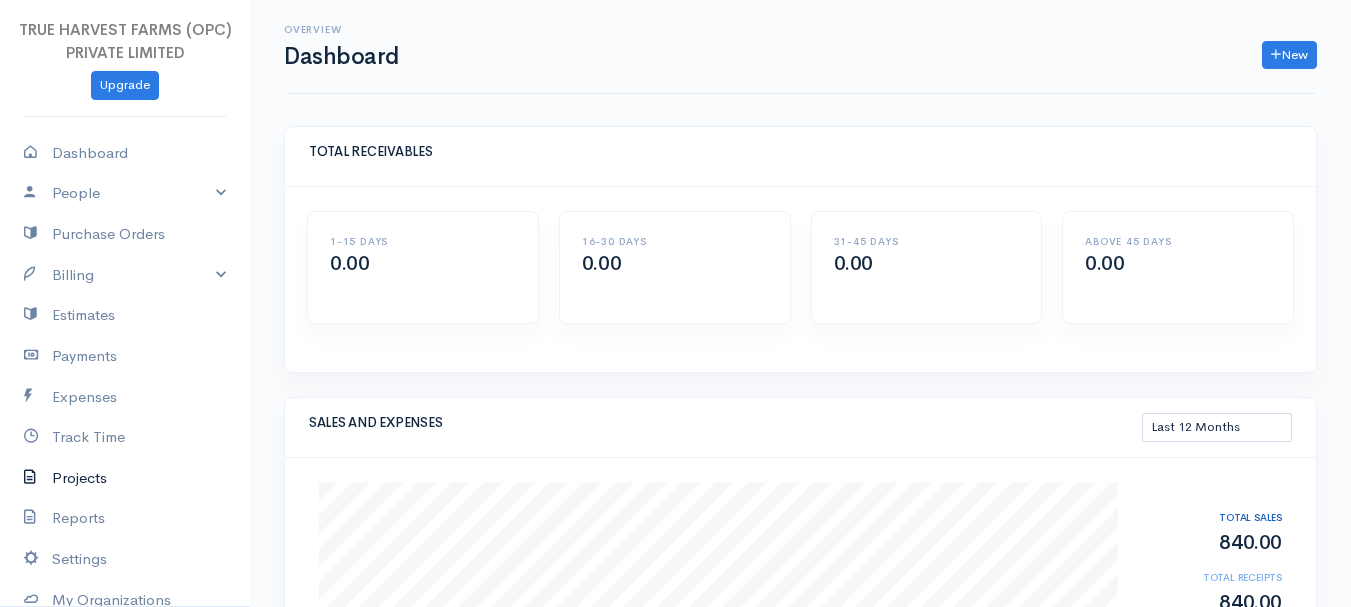 click on "Projects" at bounding box center (125, 478) 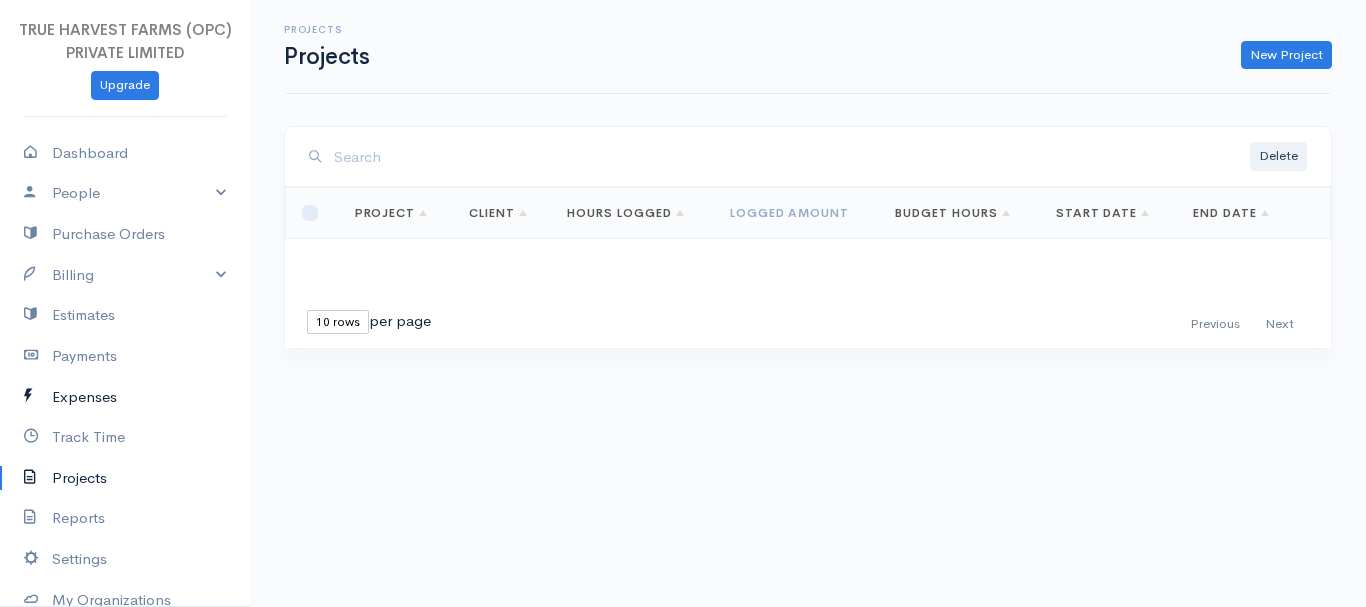 click on "Expenses" at bounding box center [125, 397] 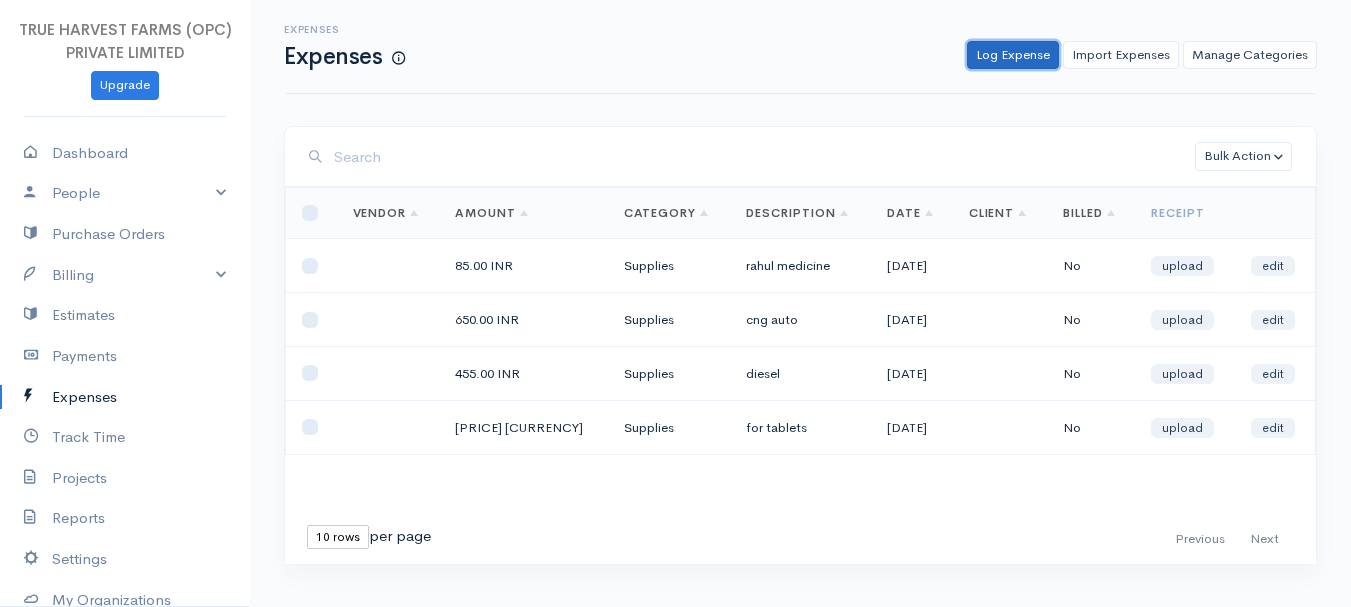 click on "Log Expense" at bounding box center (1013, 55) 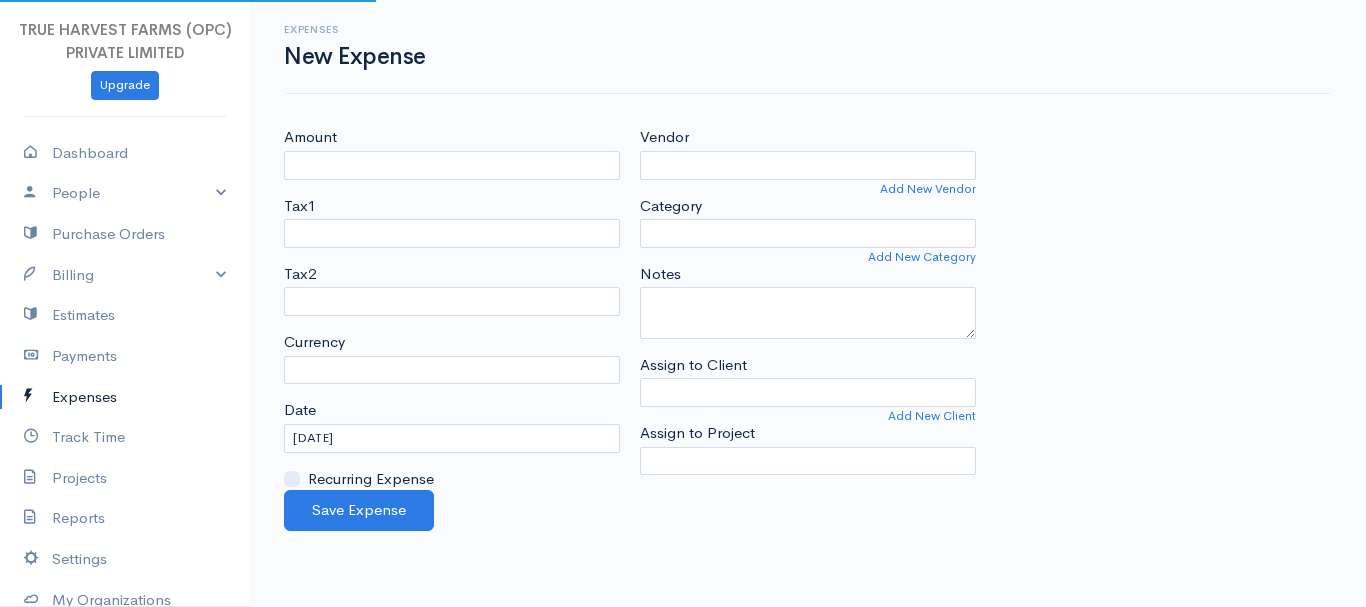 select on "INR" 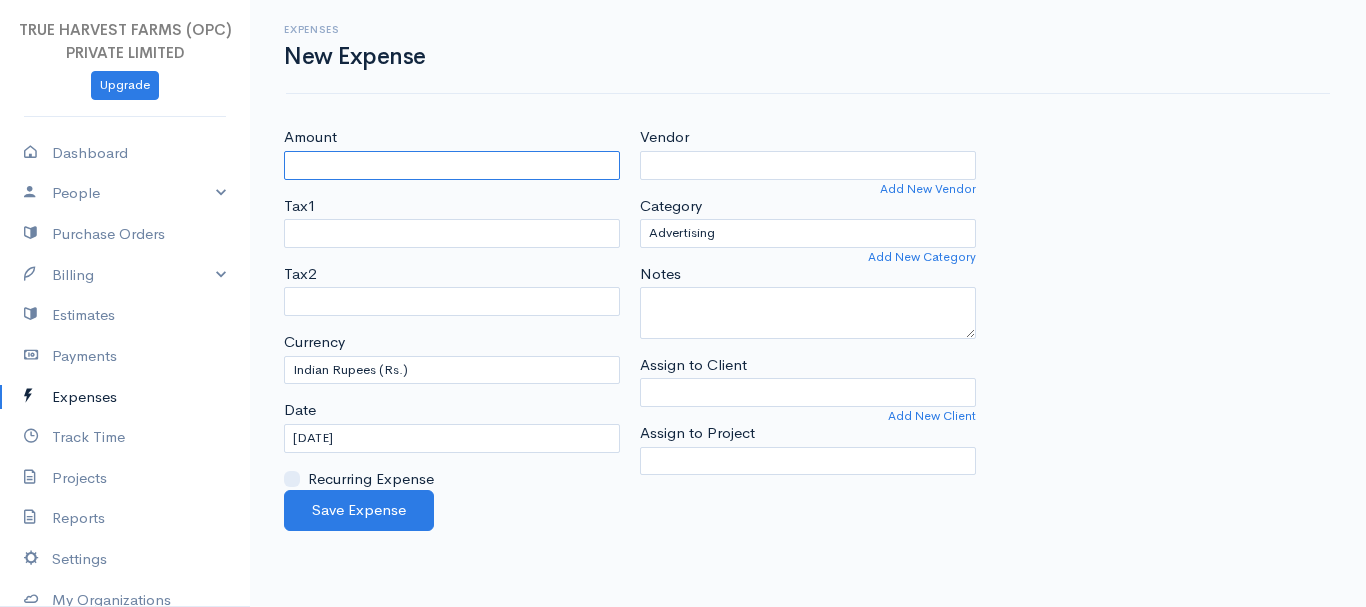 click on "Amount" at bounding box center [452, 165] 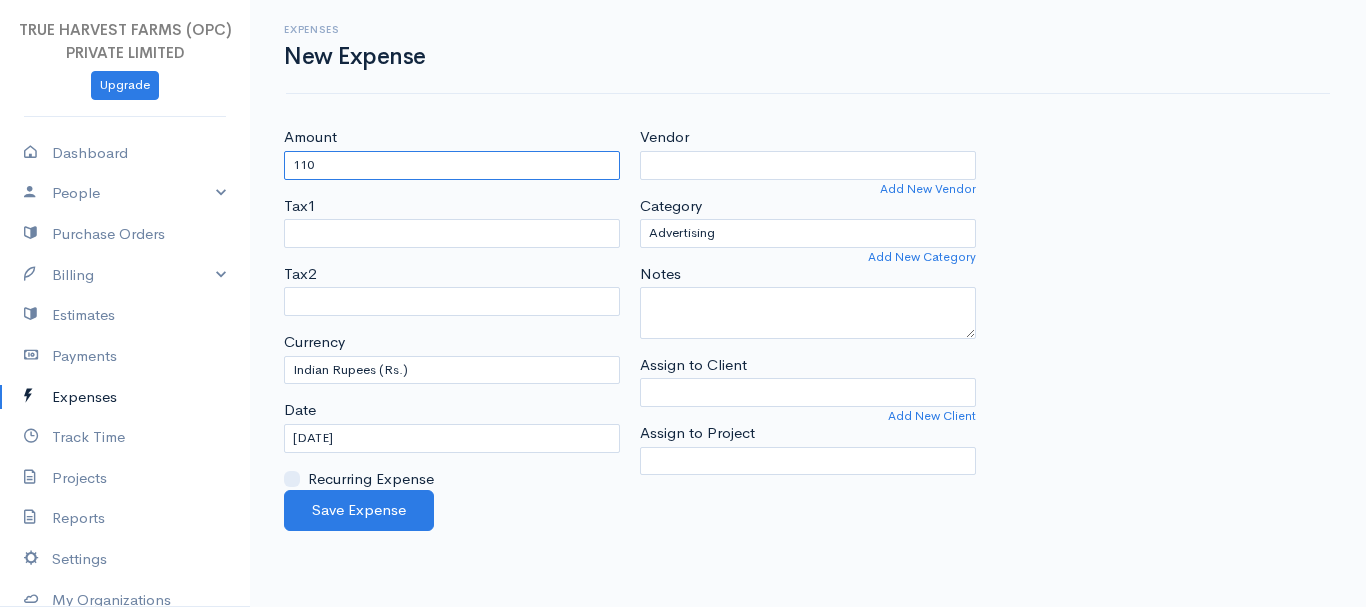 type on "110" 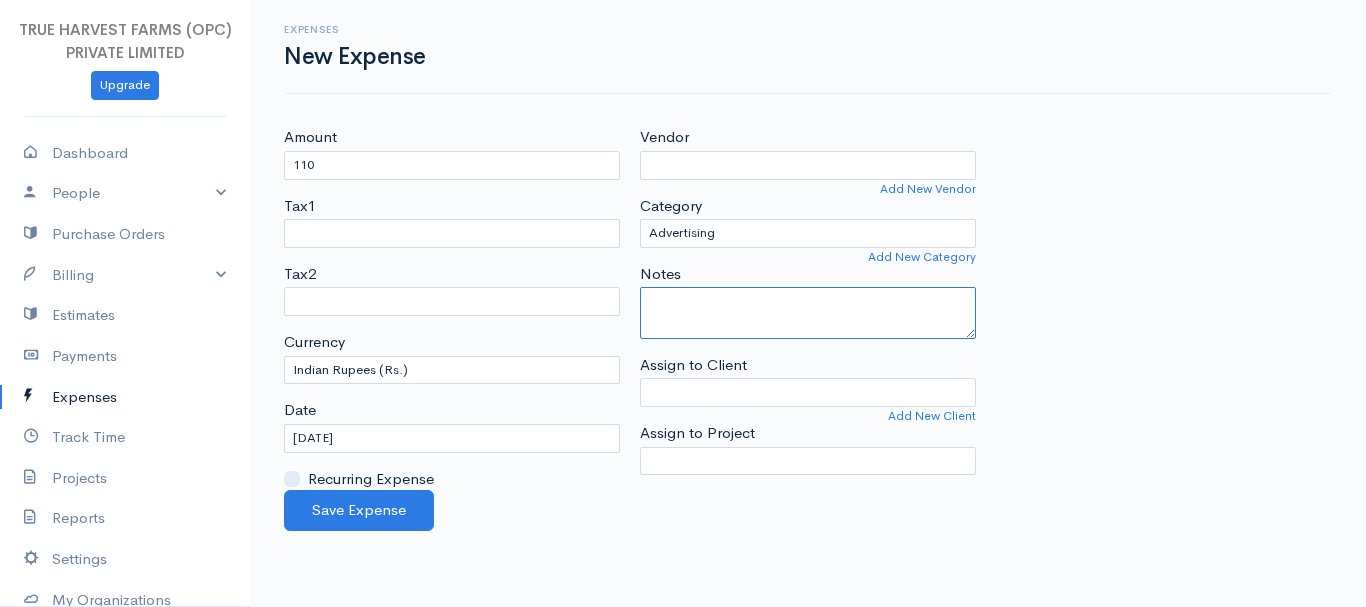 click on "Notes" at bounding box center (808, 313) 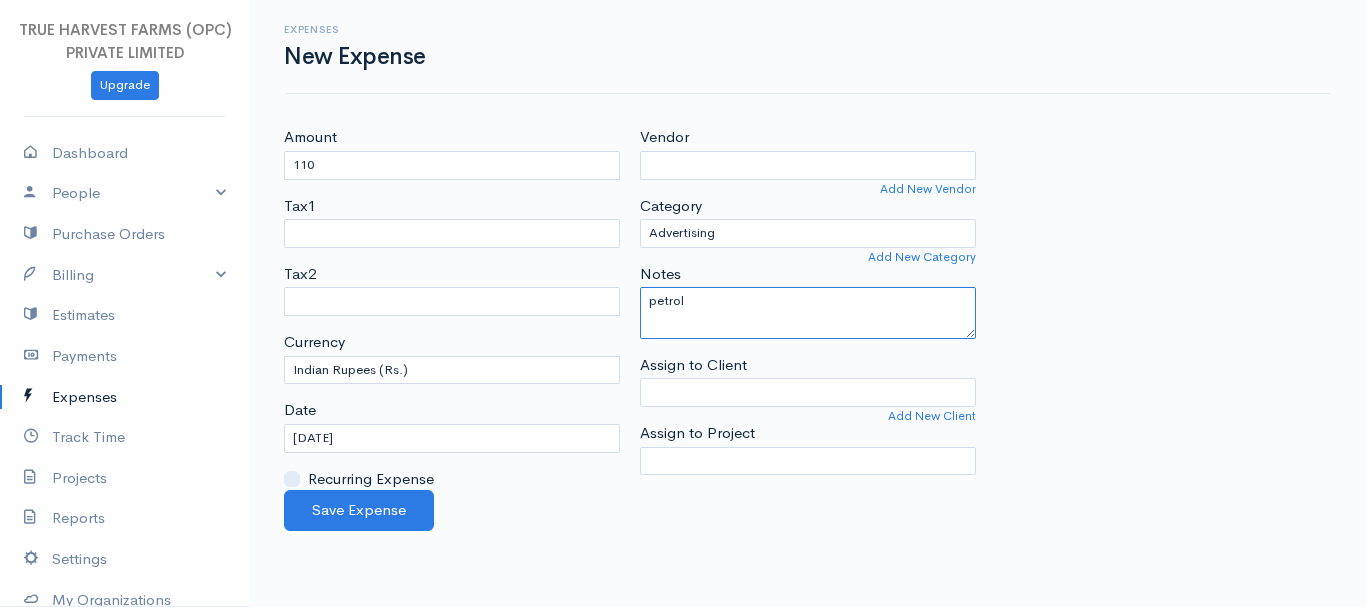 type on "petrol" 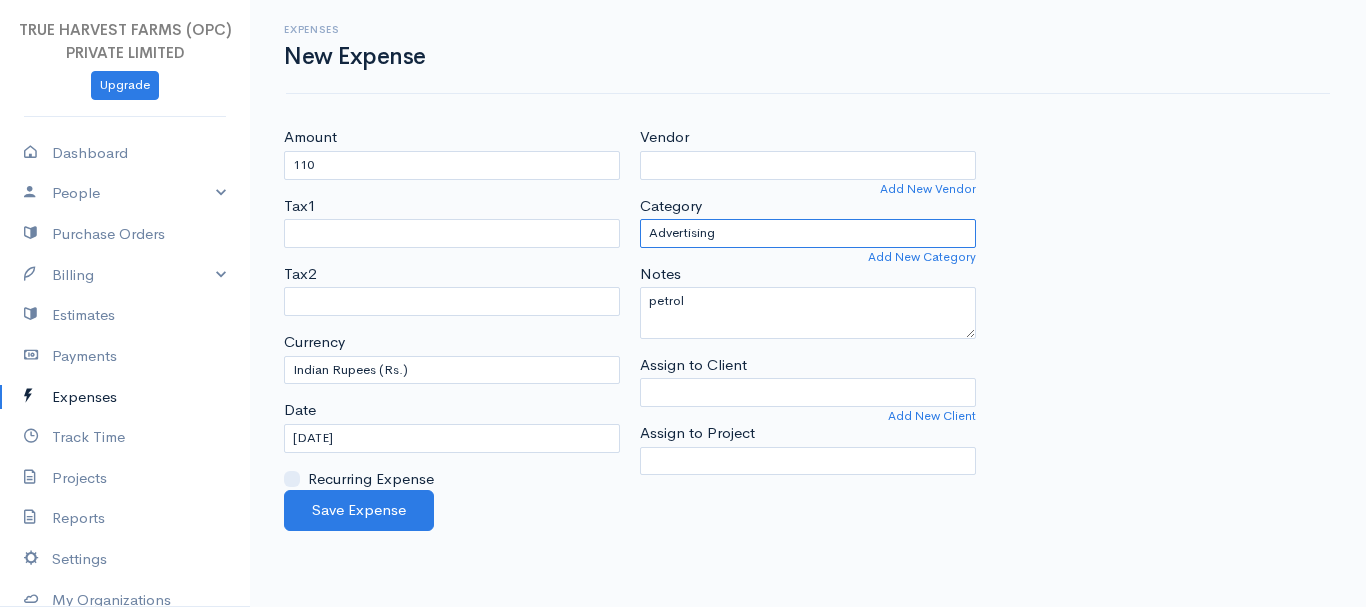 click on "Advertising Car & Truck Expenses Contractors Education Education and Training Employee Benefits Hardware Meals & Entertainment medicine Other Expenses Personal Professional Services Rent or Lease Supplies Travel Utilities" at bounding box center (808, 233) 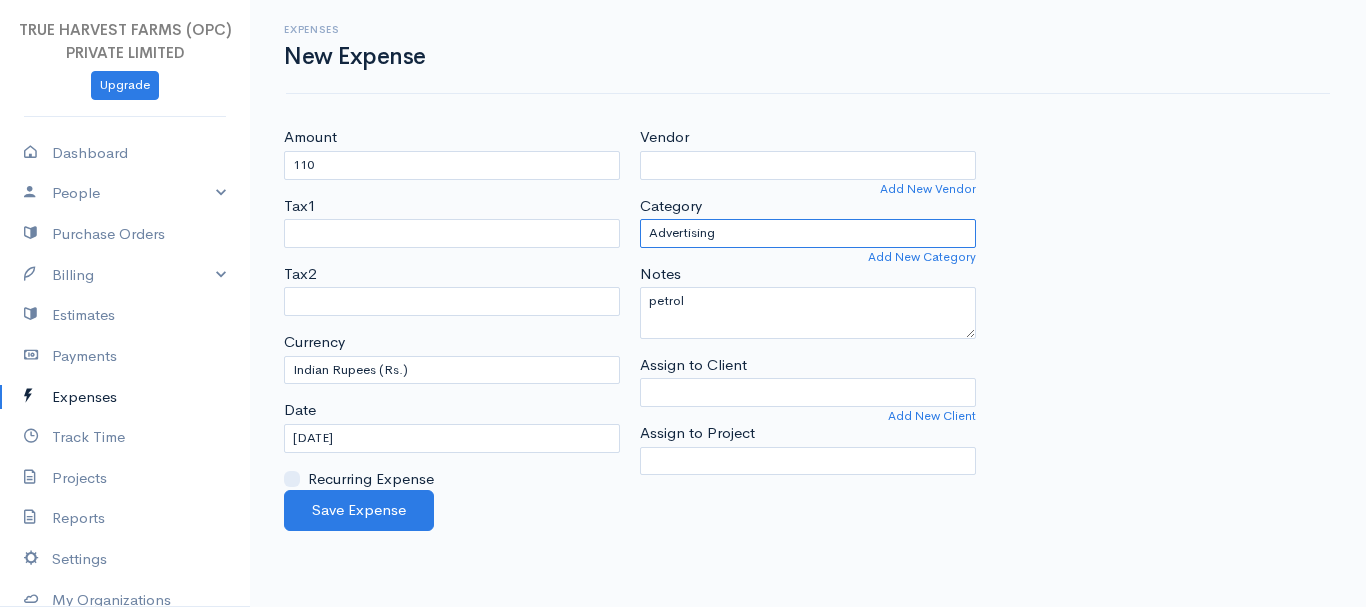 select on "Travel" 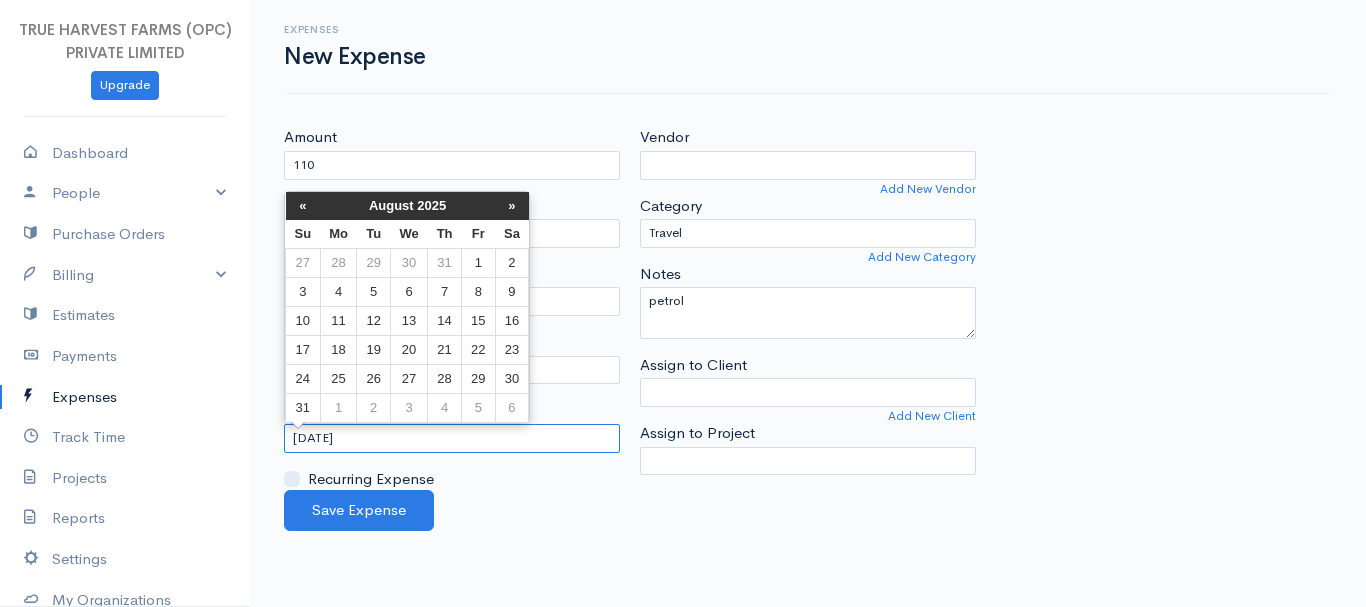 click on "[DATE]" at bounding box center [452, 438] 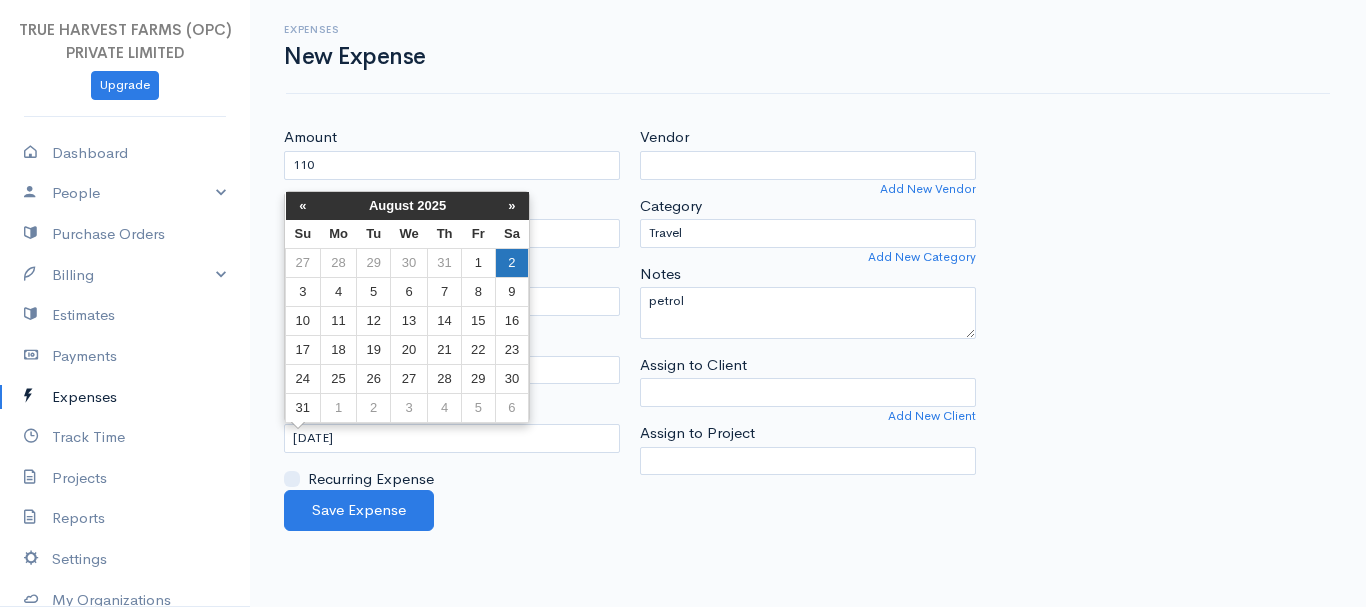 click on "2" at bounding box center [512, 262] 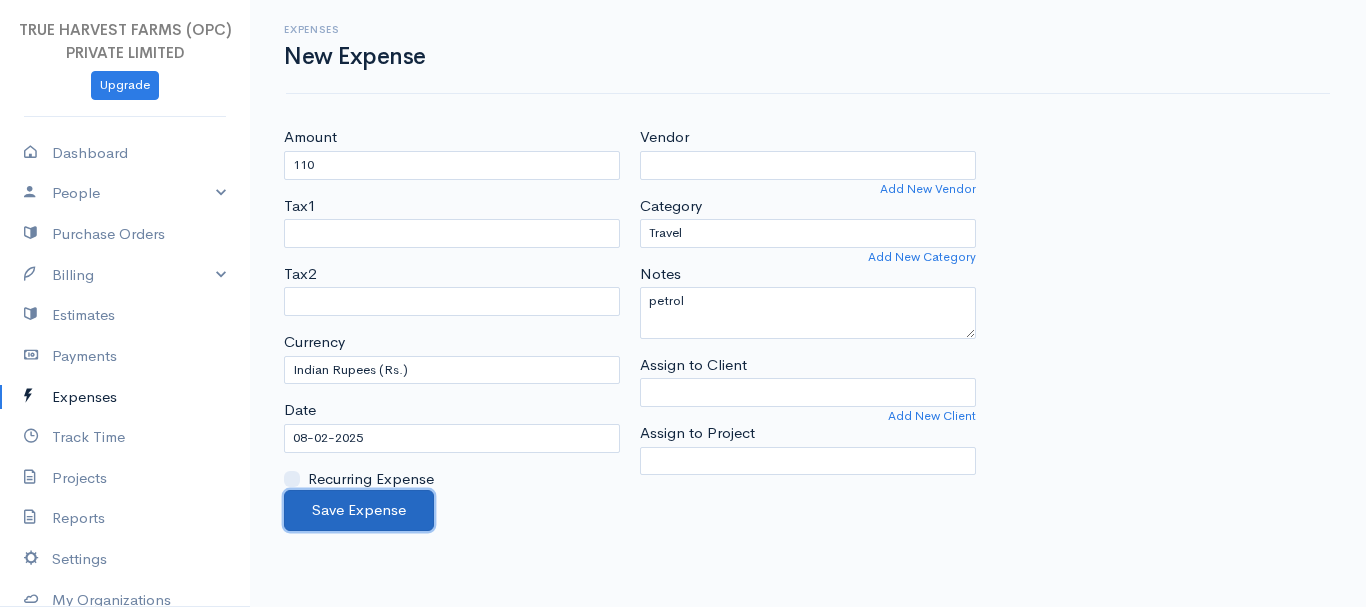 click on "Save Expense" at bounding box center [359, 510] 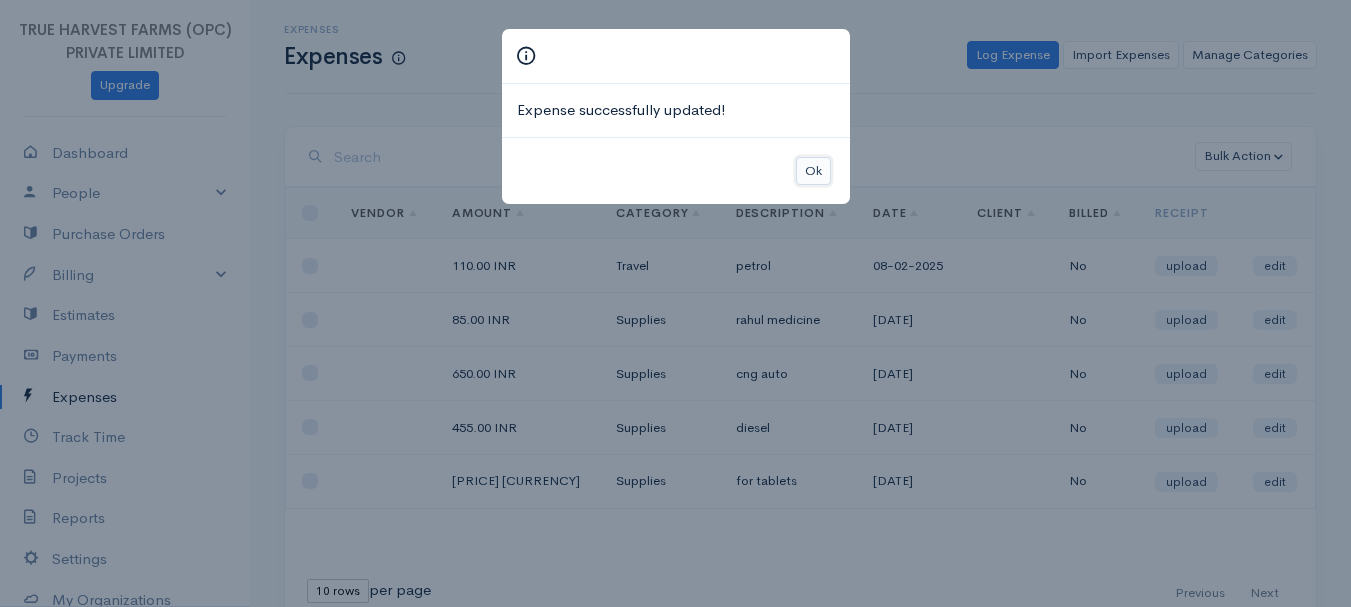 click on "Ok" at bounding box center (813, 171) 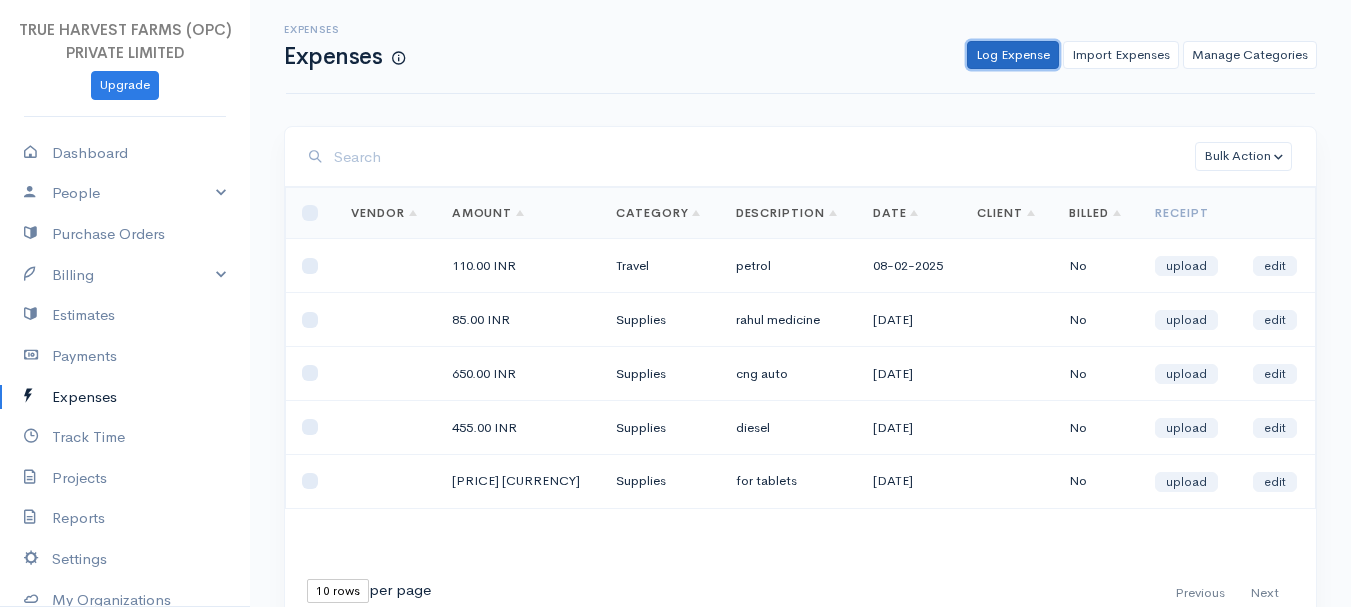 click on "Log Expense" at bounding box center [1013, 55] 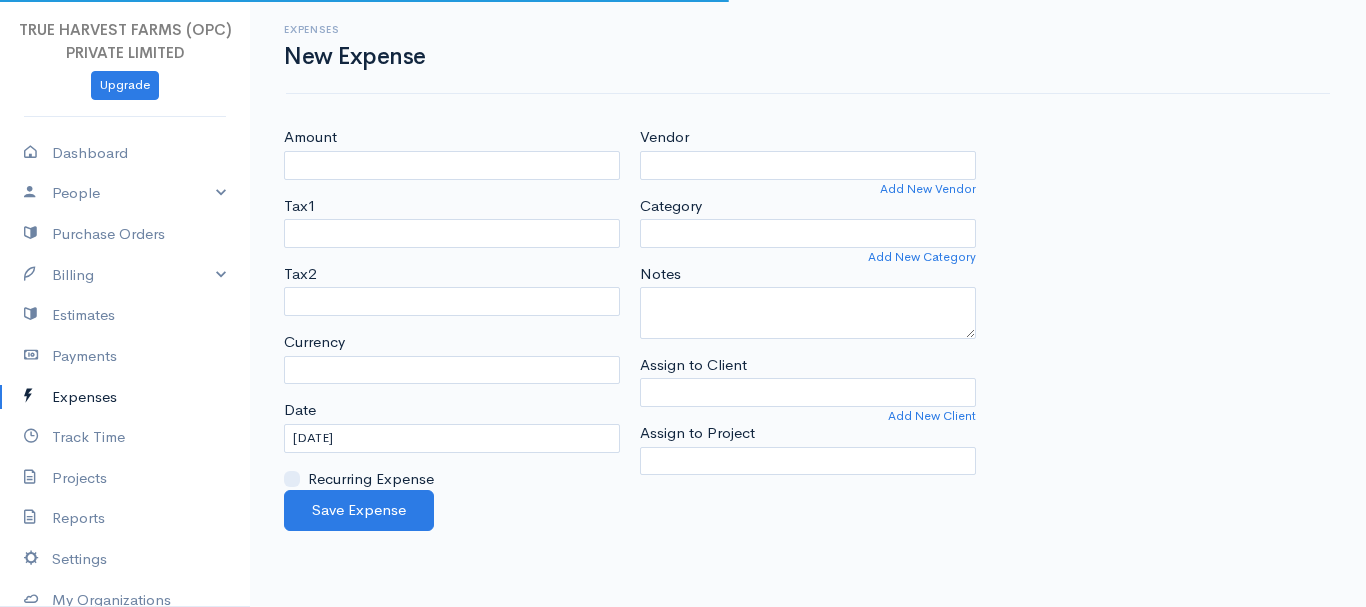 select on "INR" 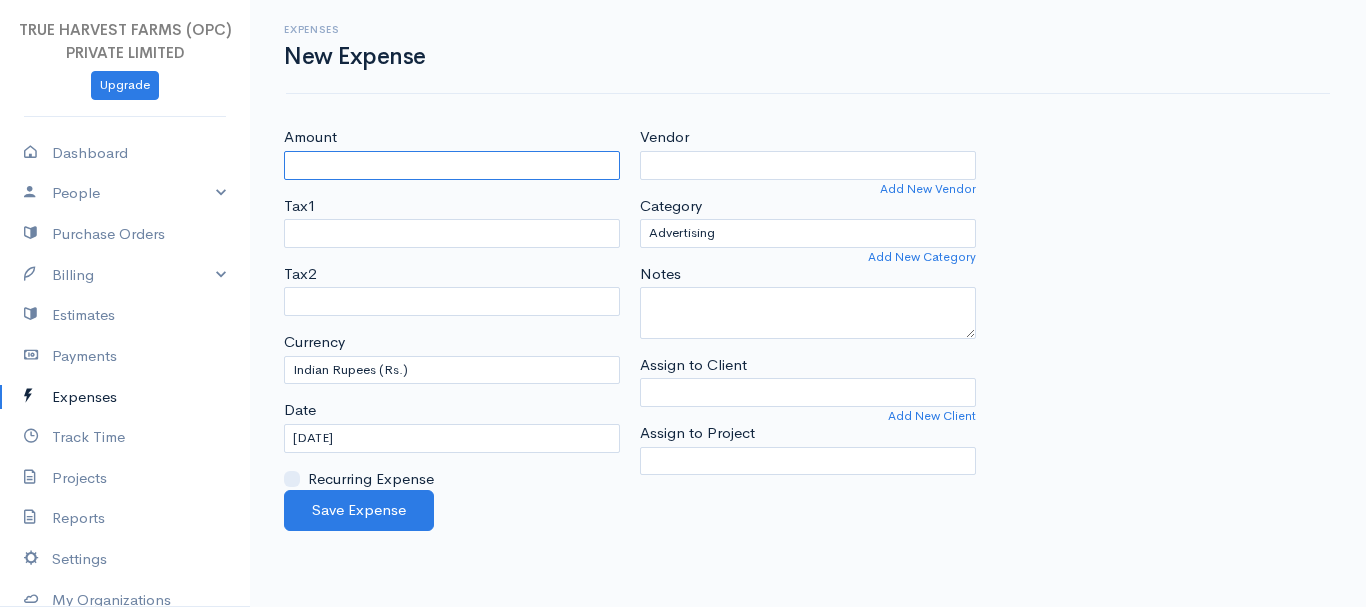 click on "Amount" at bounding box center (452, 165) 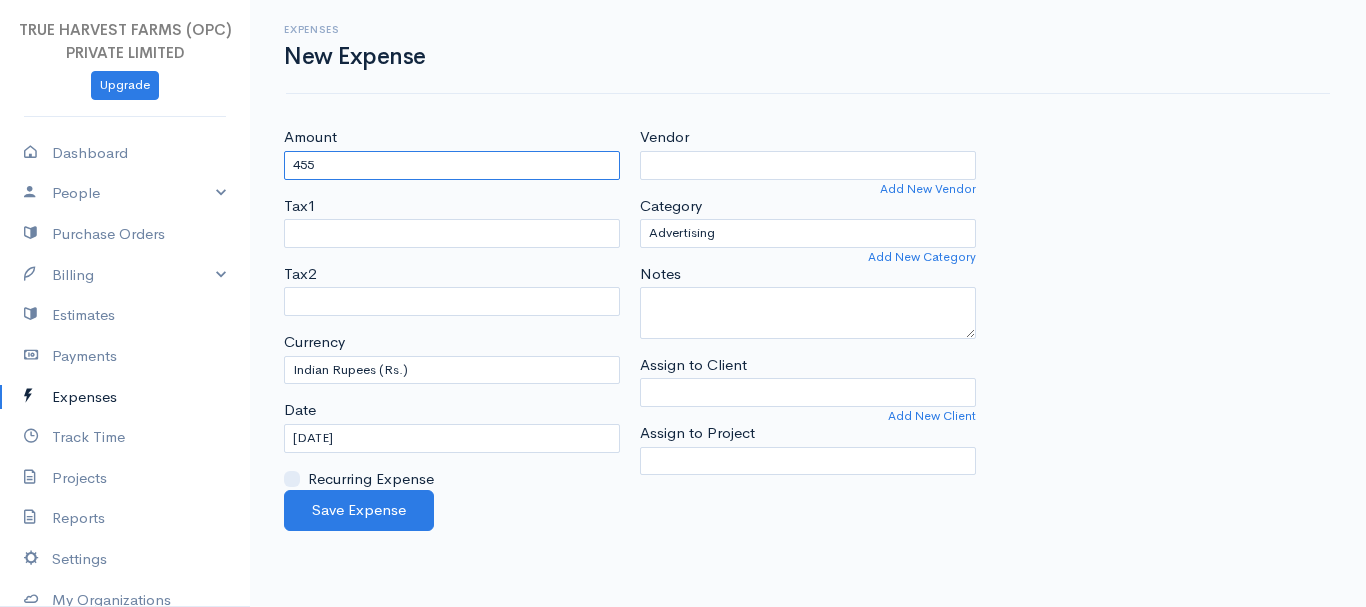 type on "455" 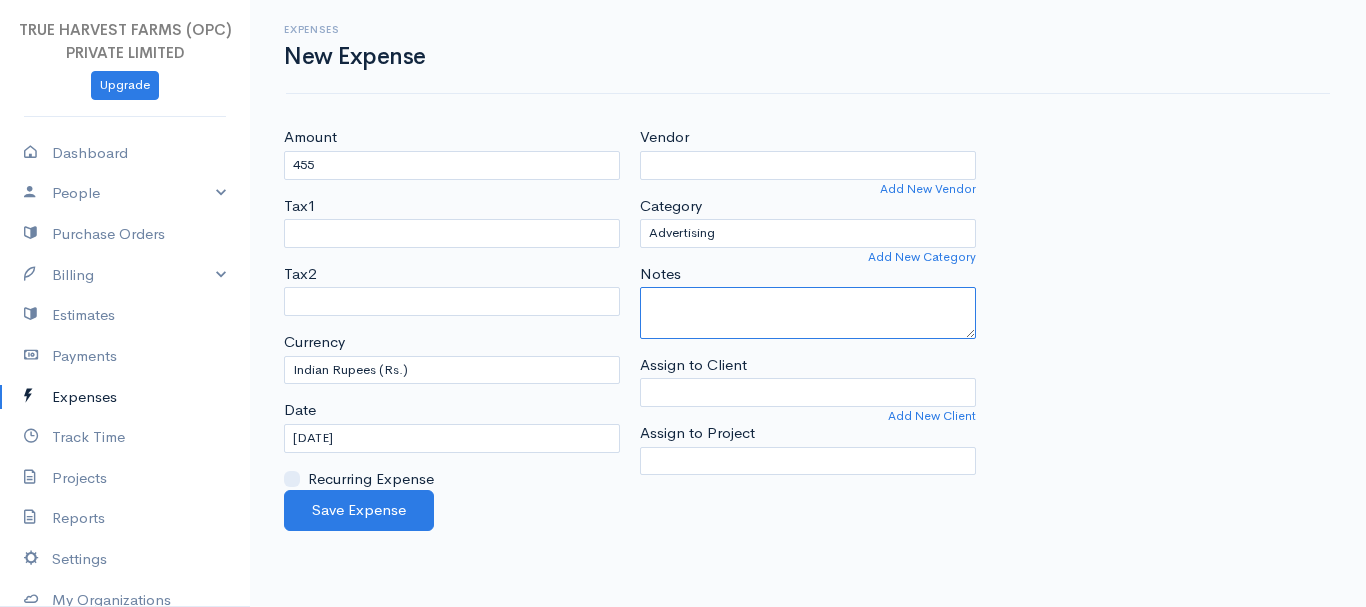 click on "Notes" at bounding box center [808, 313] 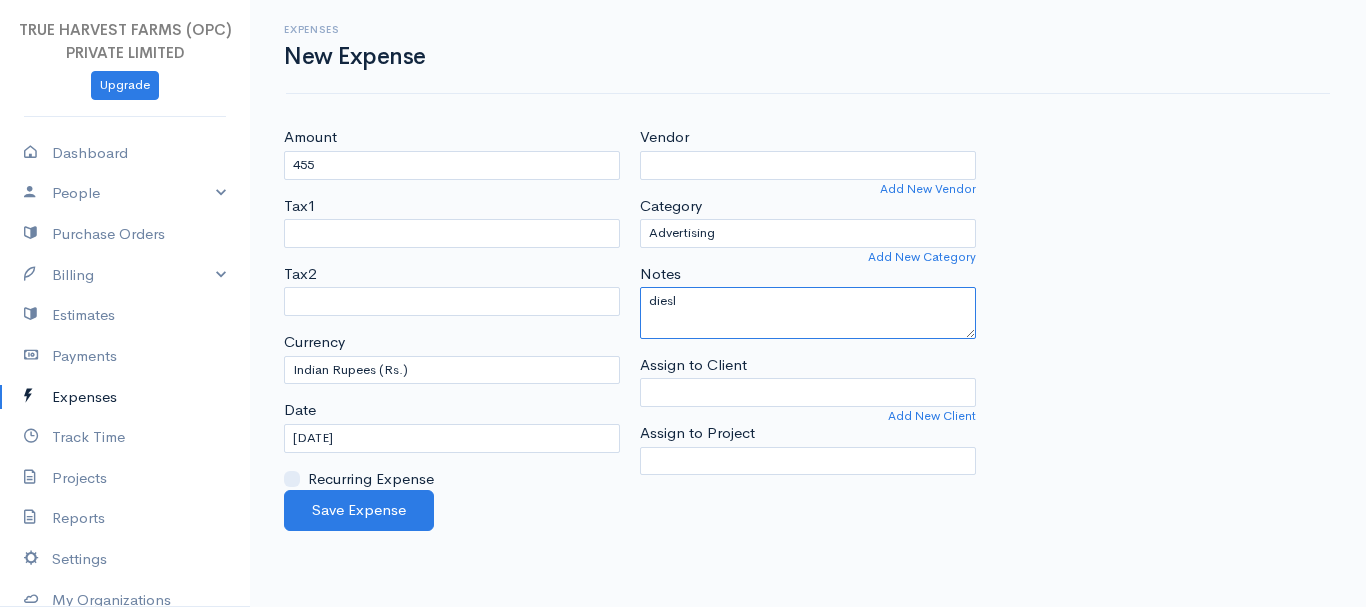 type on "diesl" 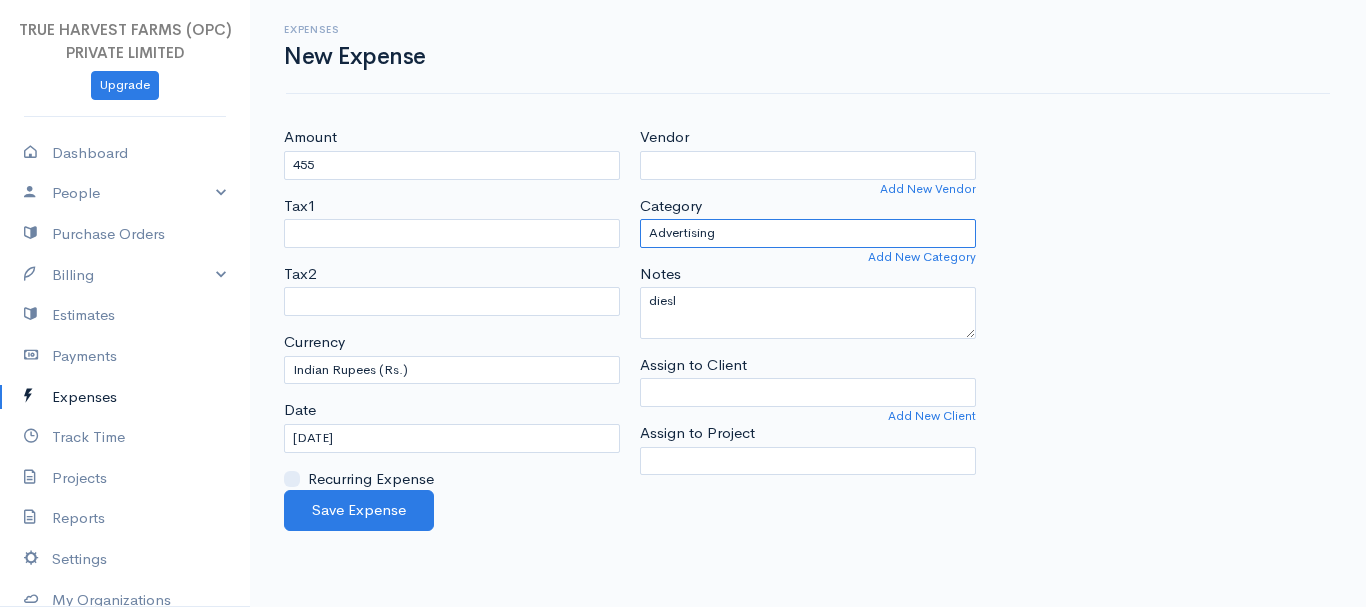 click on "Advertising Car & Truck Expenses Contractors Education Education and Training Employee Benefits Hardware Meals & Entertainment medicine Other Expenses Personal Professional Services Rent or Lease Supplies Travel Utilities" at bounding box center (808, 233) 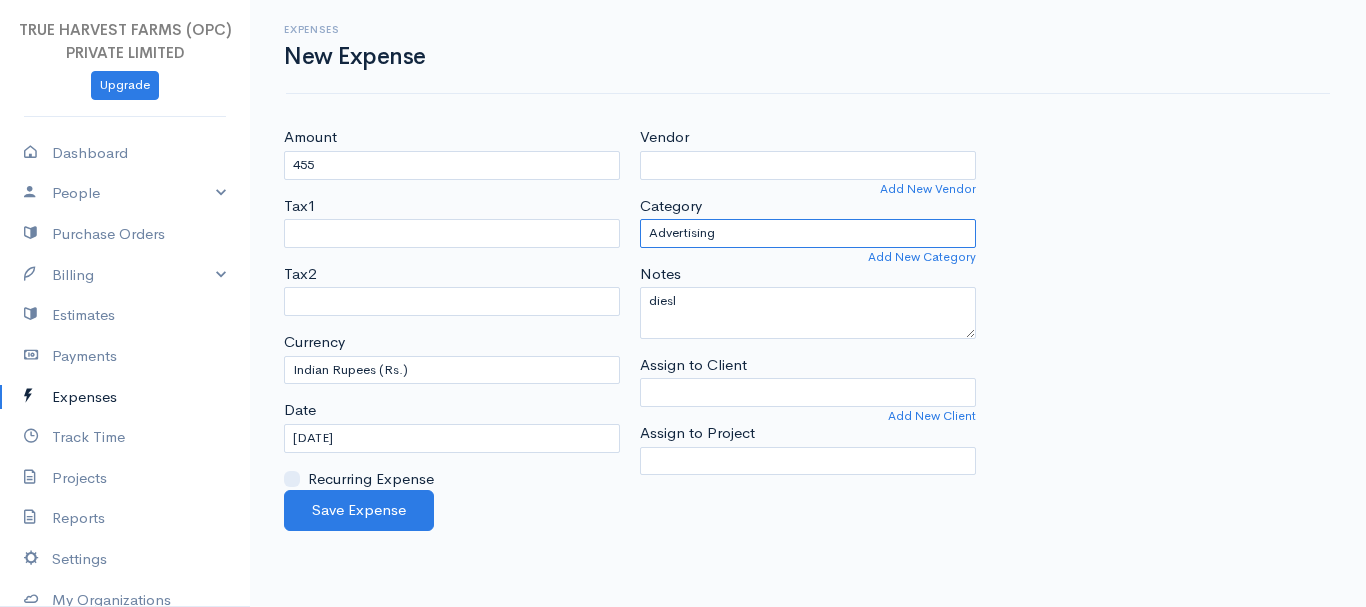 select on "Supplies" 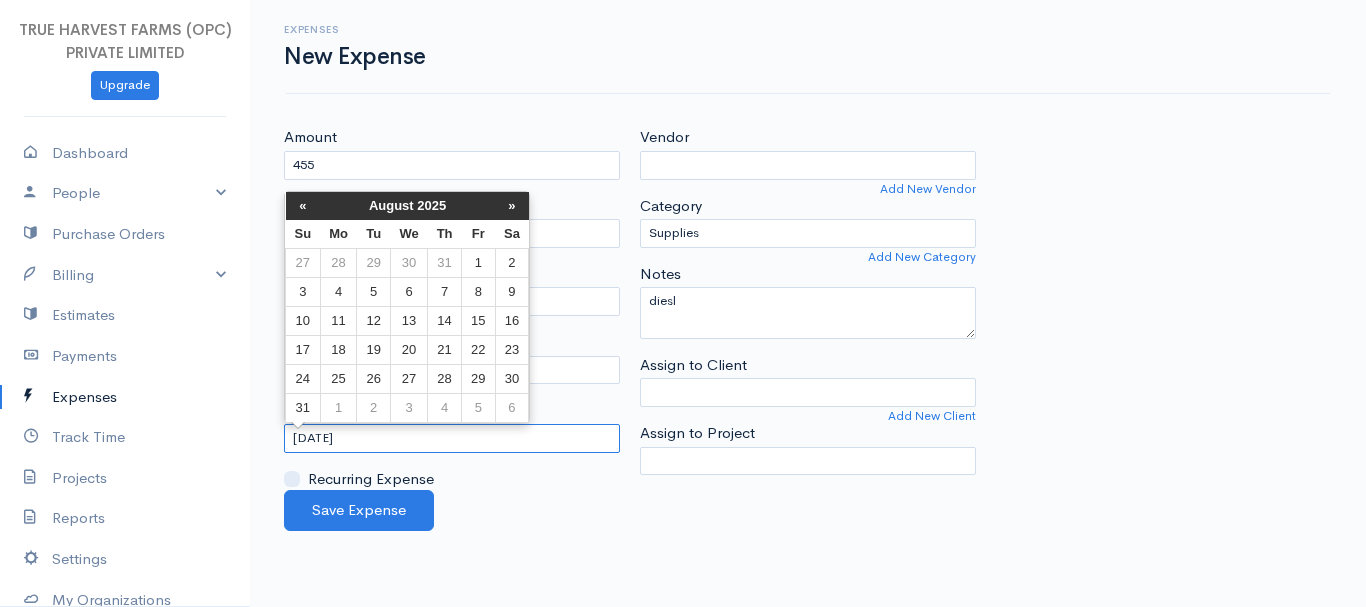 click on "[DATE]" at bounding box center [452, 438] 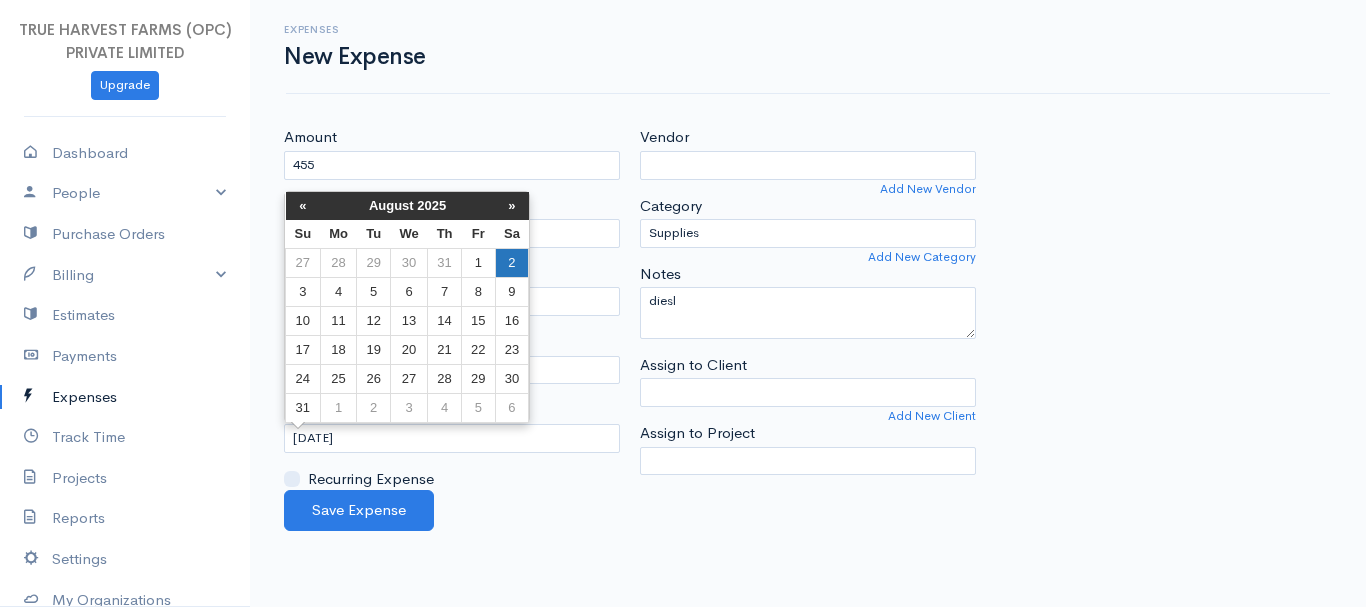 click on "2" at bounding box center (512, 262) 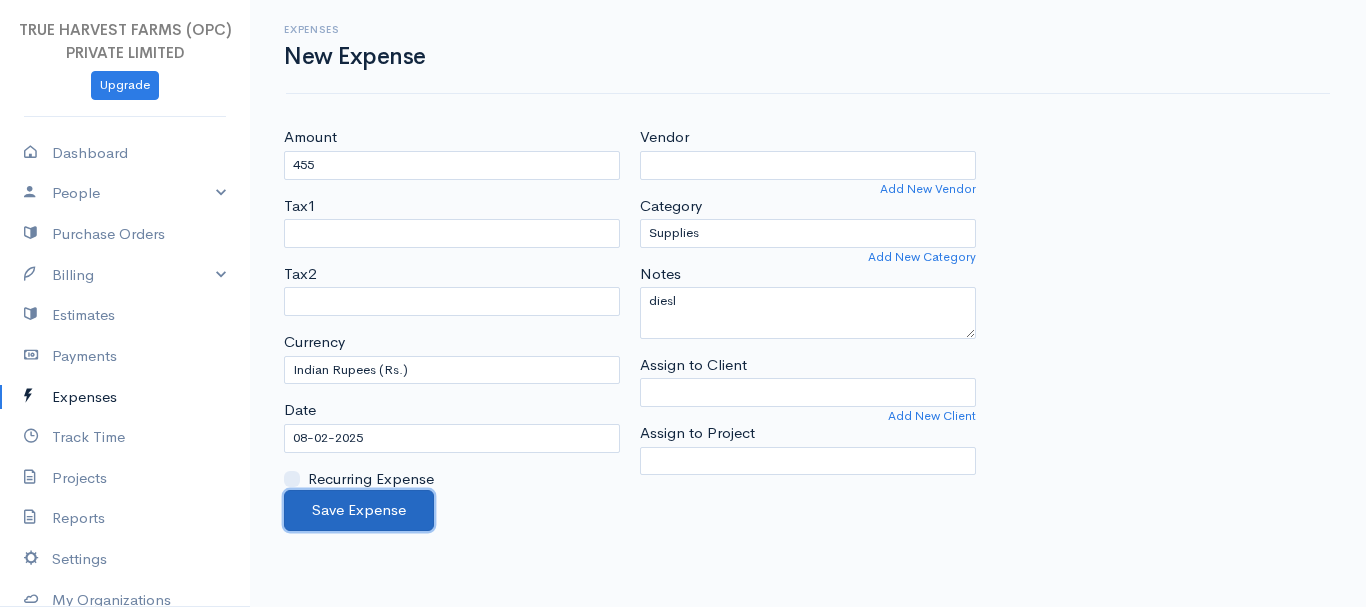 click on "Save Expense" at bounding box center (359, 510) 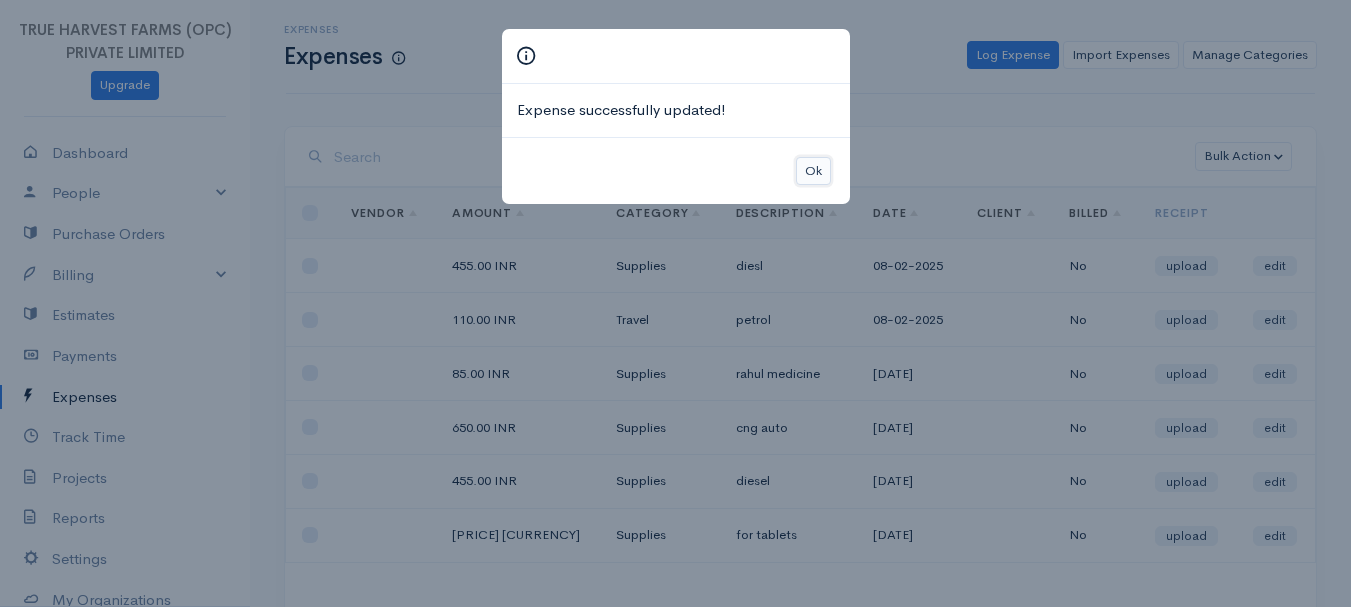 click on "Ok" at bounding box center [813, 171] 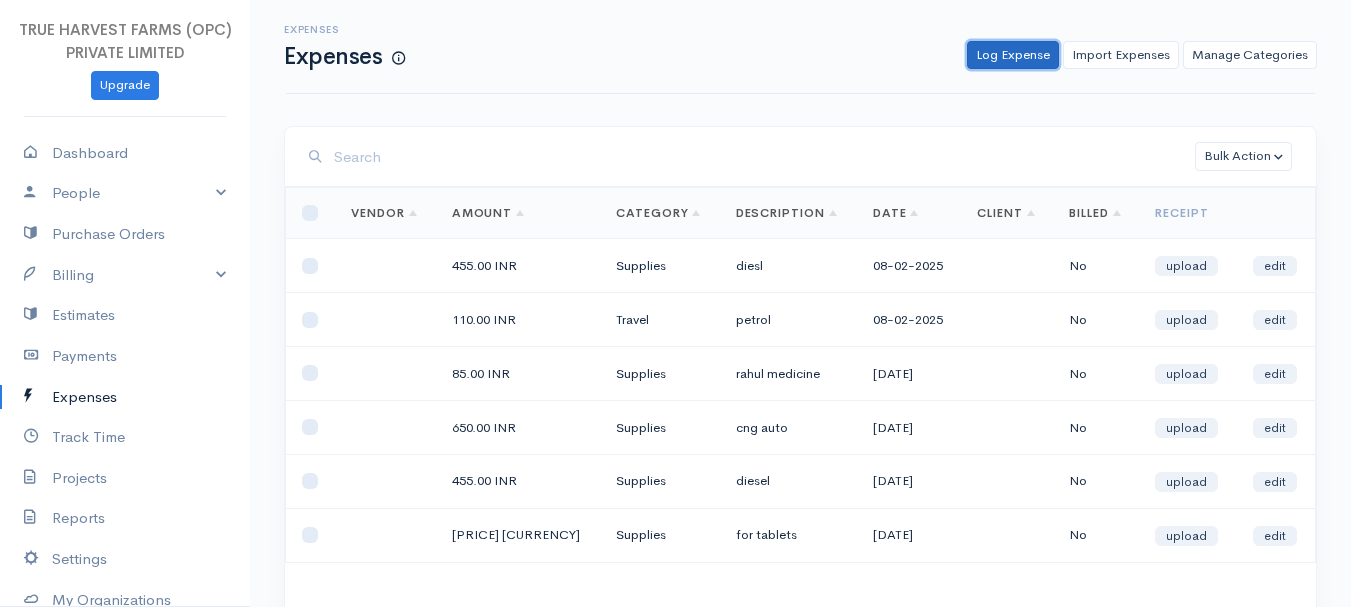 click on "Log Expense" at bounding box center (1013, 55) 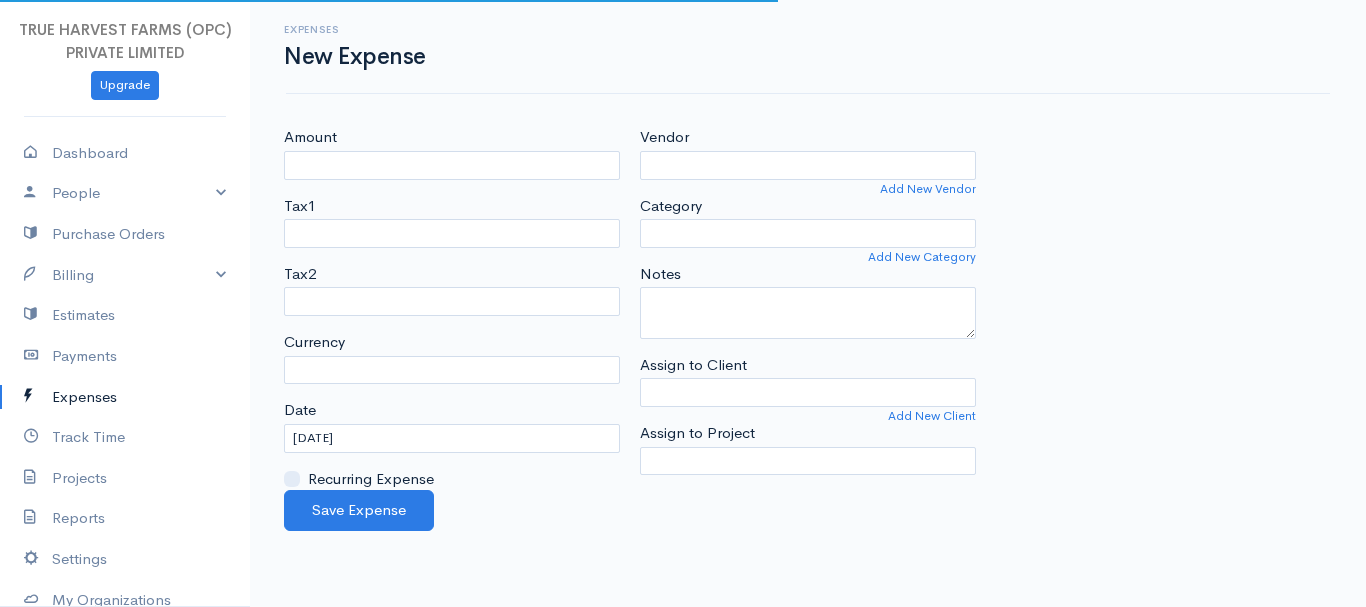 select on "INR" 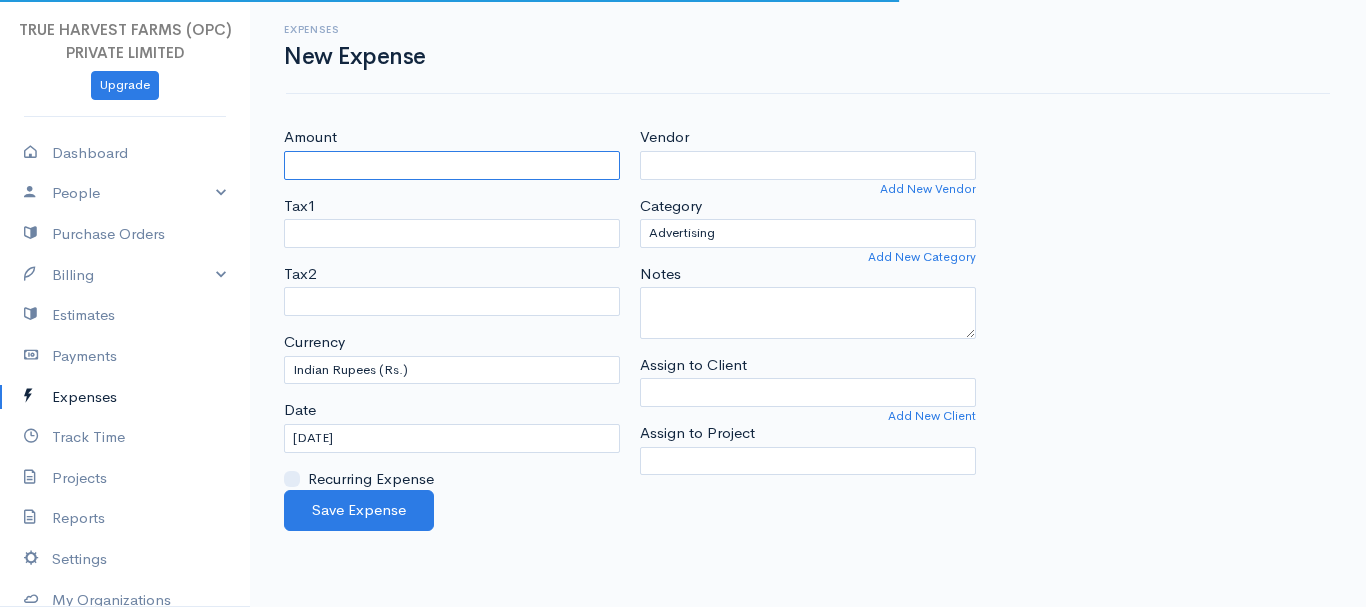 click on "Amount" at bounding box center (452, 165) 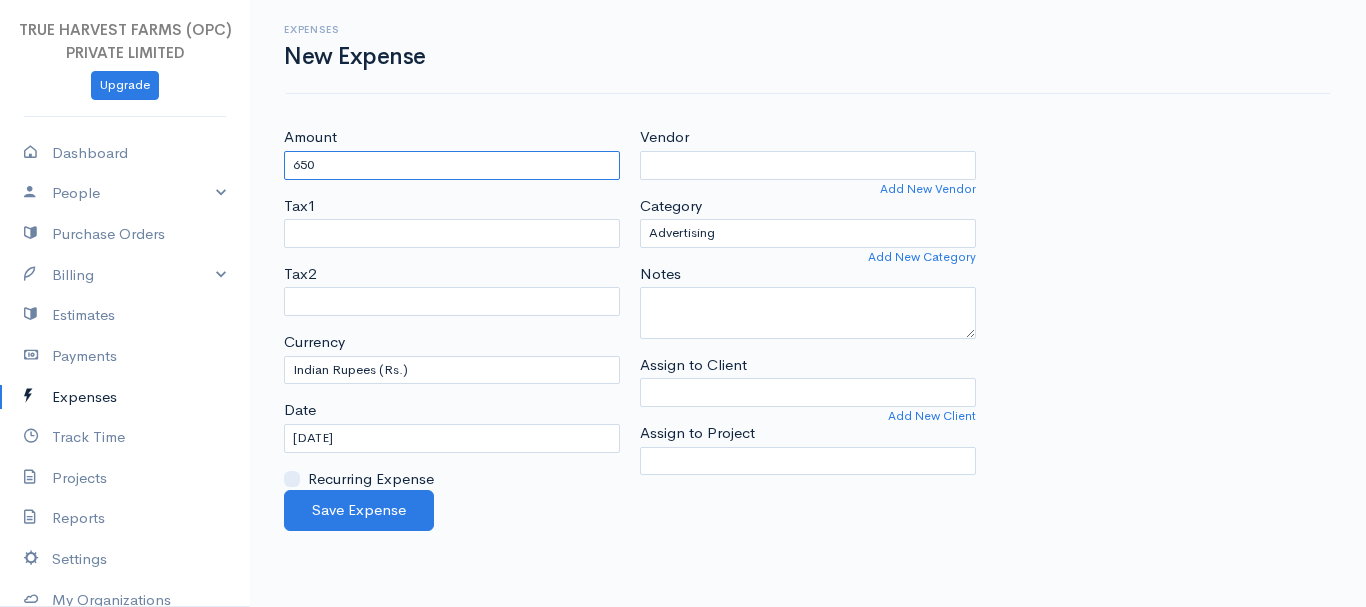 type on "650" 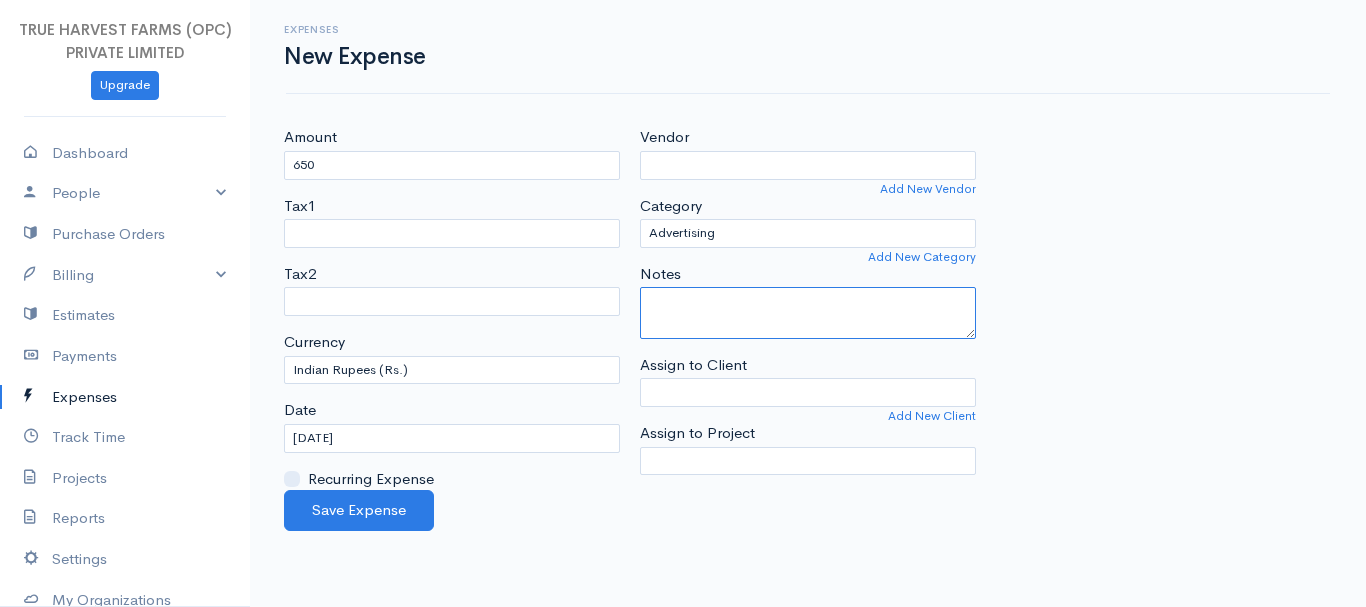 click on "Notes" at bounding box center [808, 313] 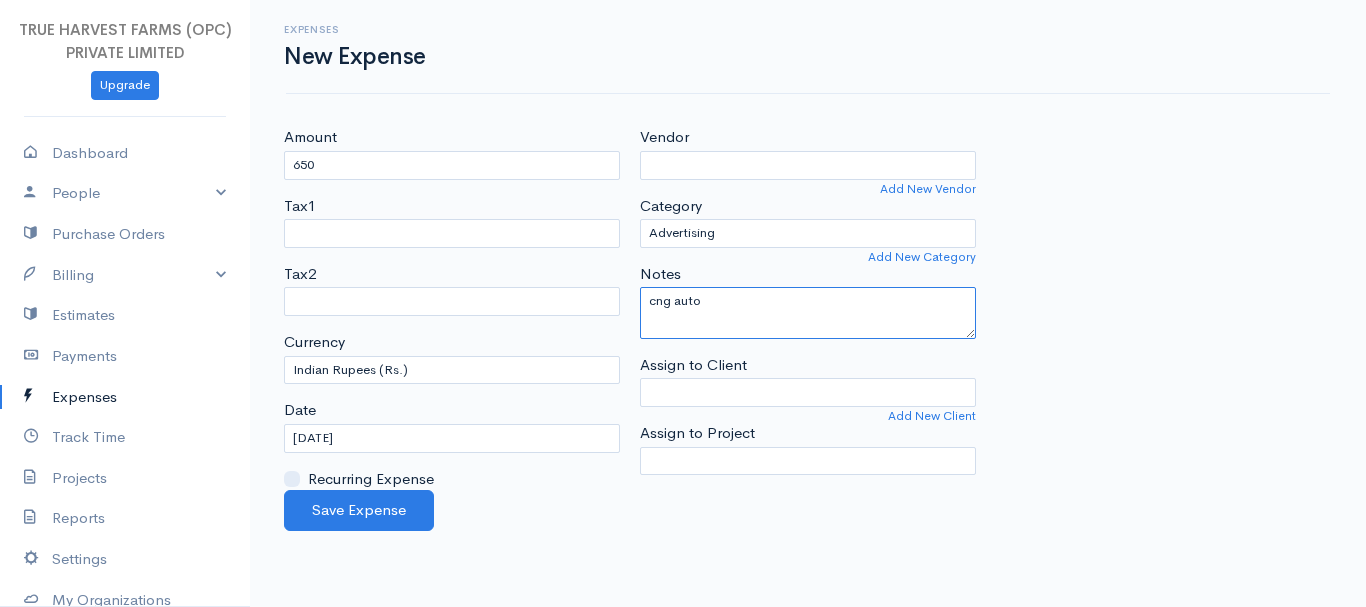 type on "cng auto" 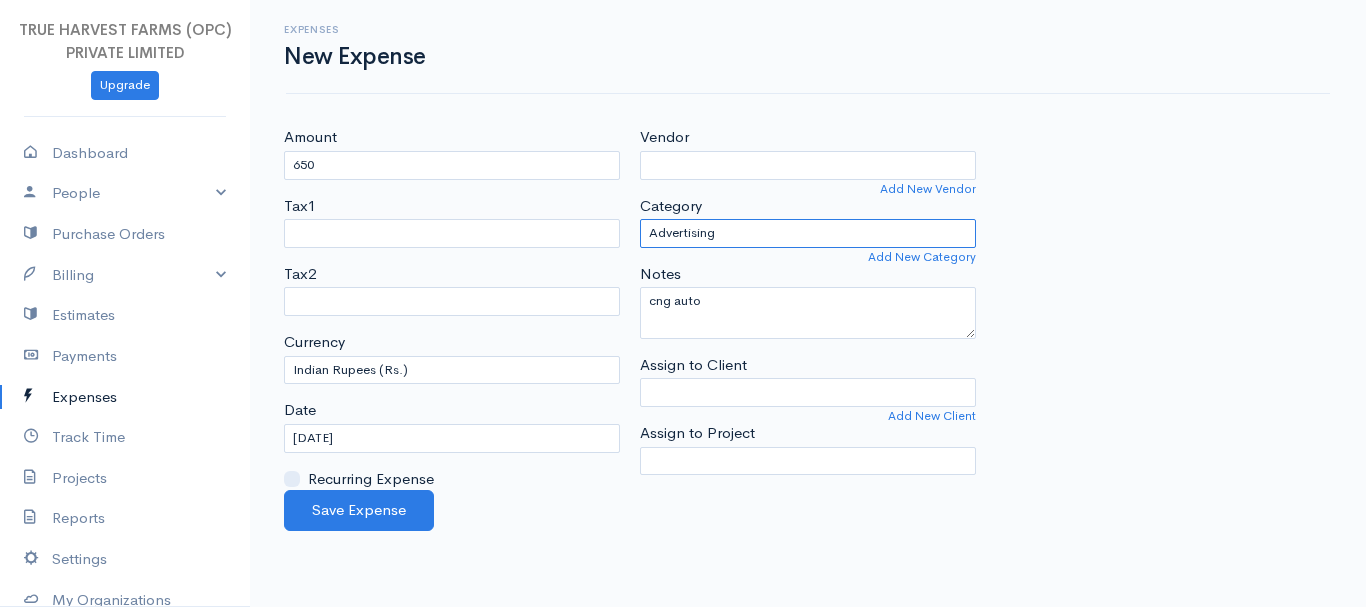 click on "Advertising Car & Truck Expenses Contractors Education Education and Training Employee Benefits Hardware Meals & Entertainment medicine Other Expenses Personal Professional Services Rent or Lease Supplies Travel Utilities" at bounding box center (808, 233) 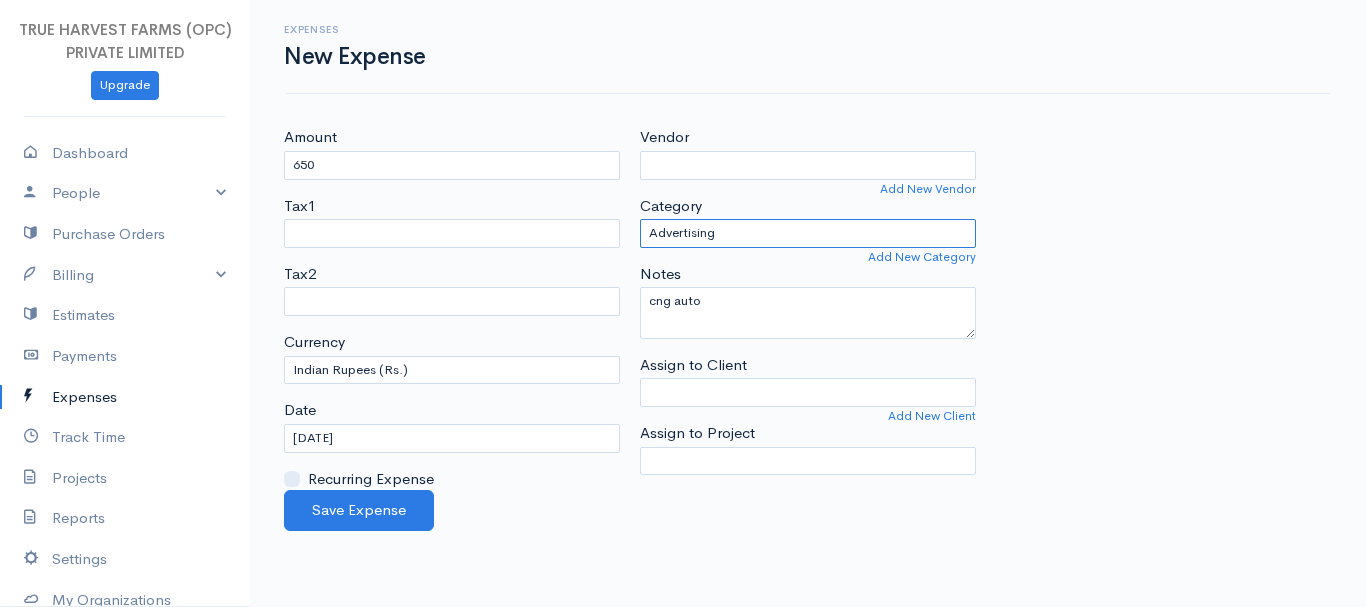 select on "Supplies" 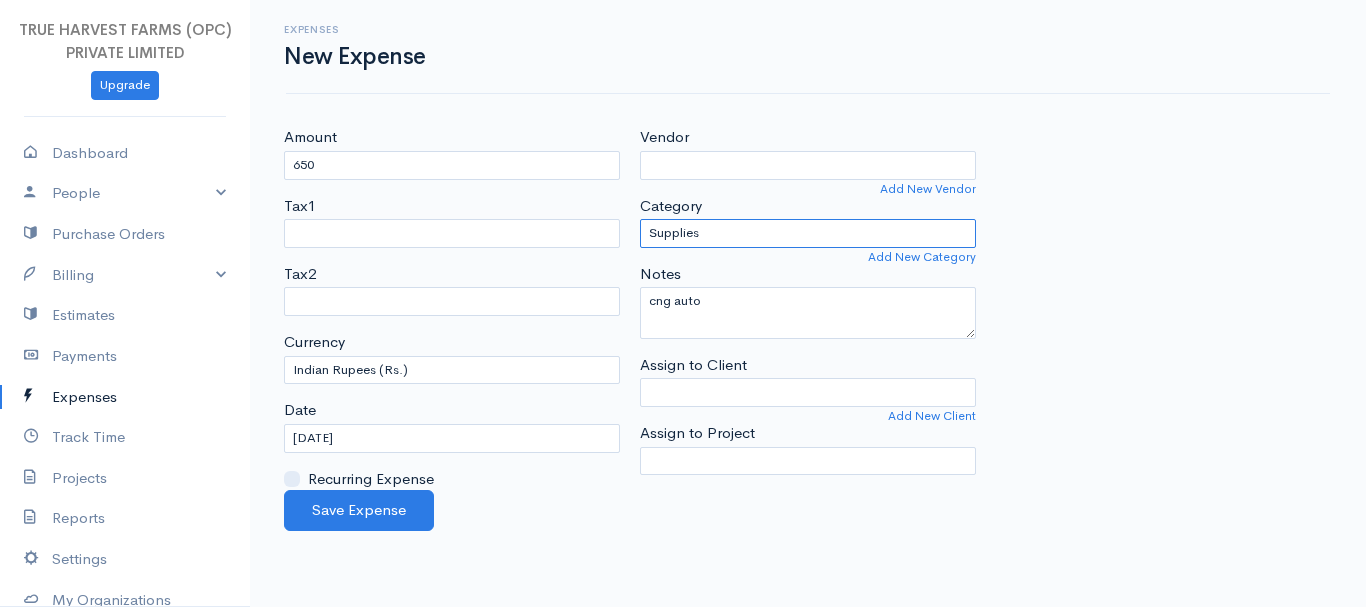 click on "Advertising Car & Truck Expenses Contractors Education Education and Training Employee Benefits Hardware Meals & Entertainment medicine Other Expenses Personal Professional Services Rent or Lease Supplies Travel Utilities" at bounding box center (808, 233) 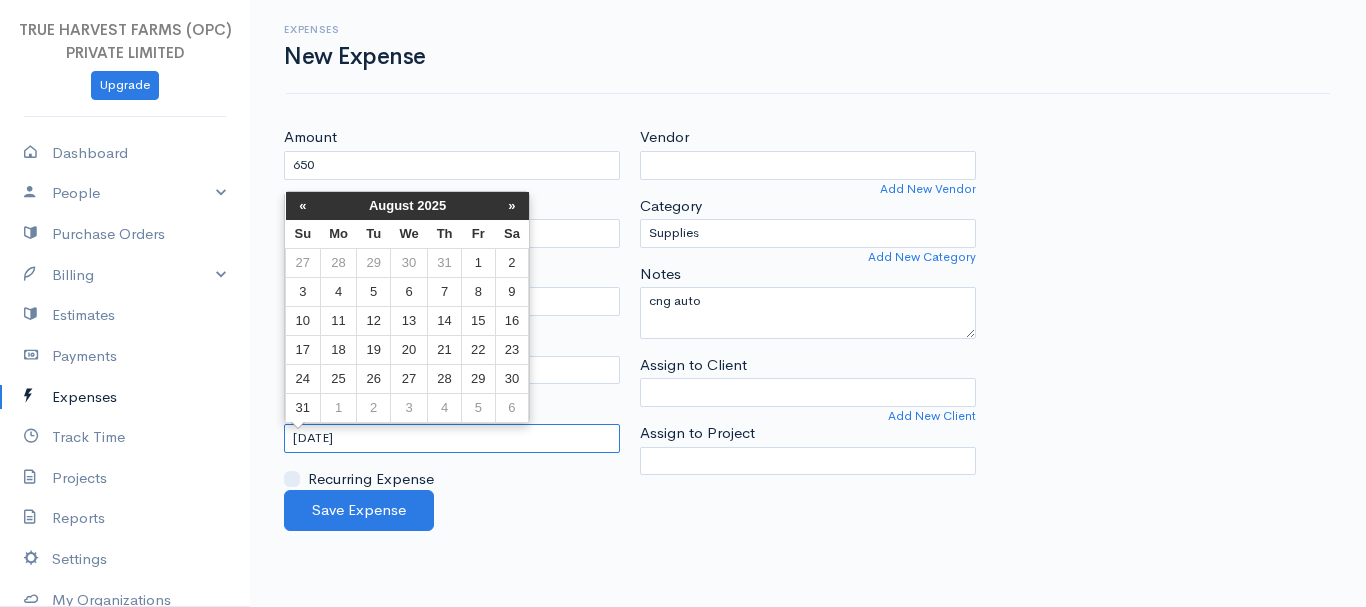 click on "[DATE]" at bounding box center (452, 438) 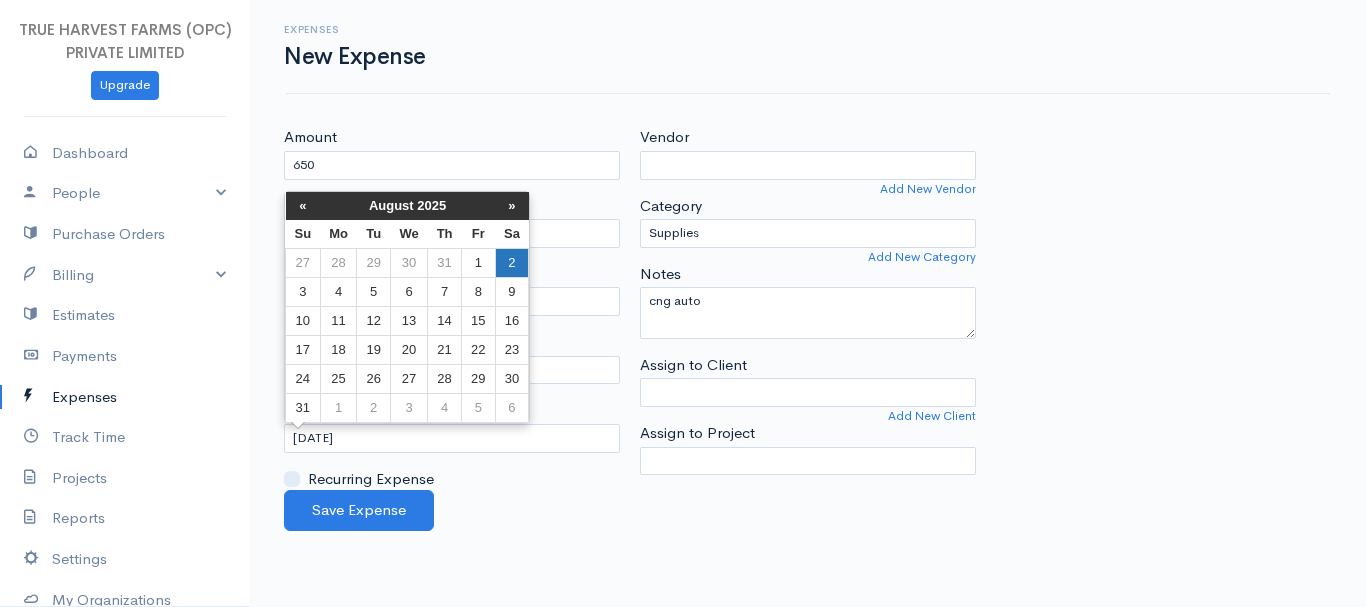click on "2" at bounding box center [512, 262] 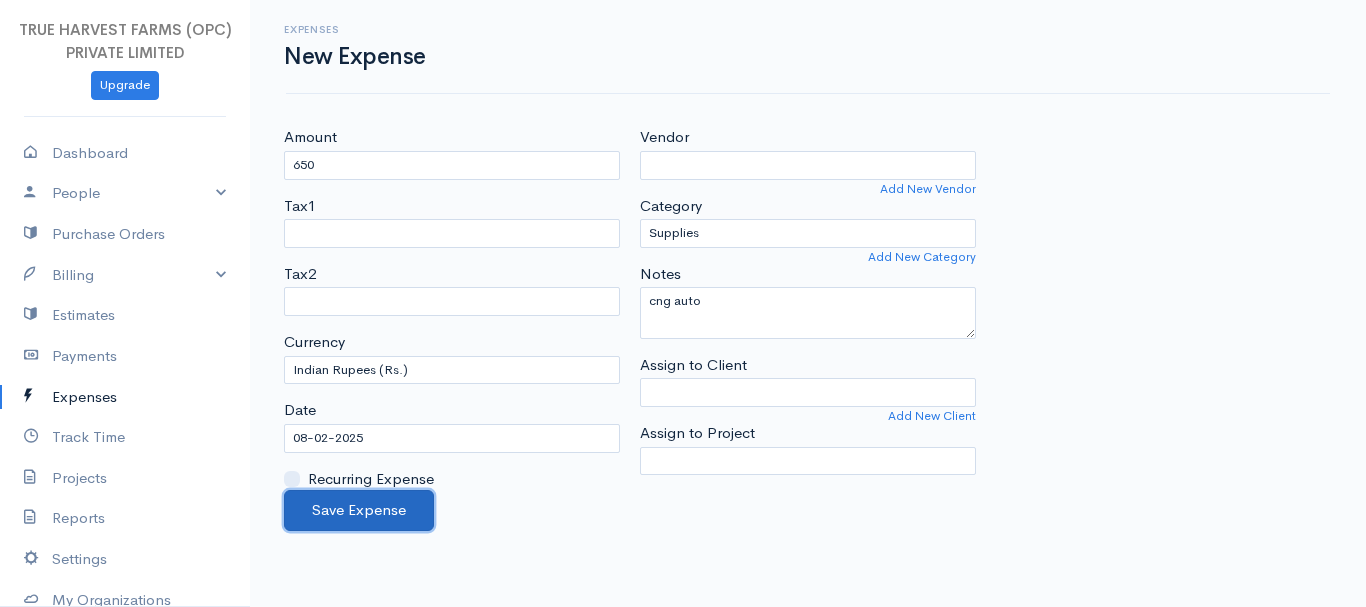 click on "Save Expense" at bounding box center (359, 510) 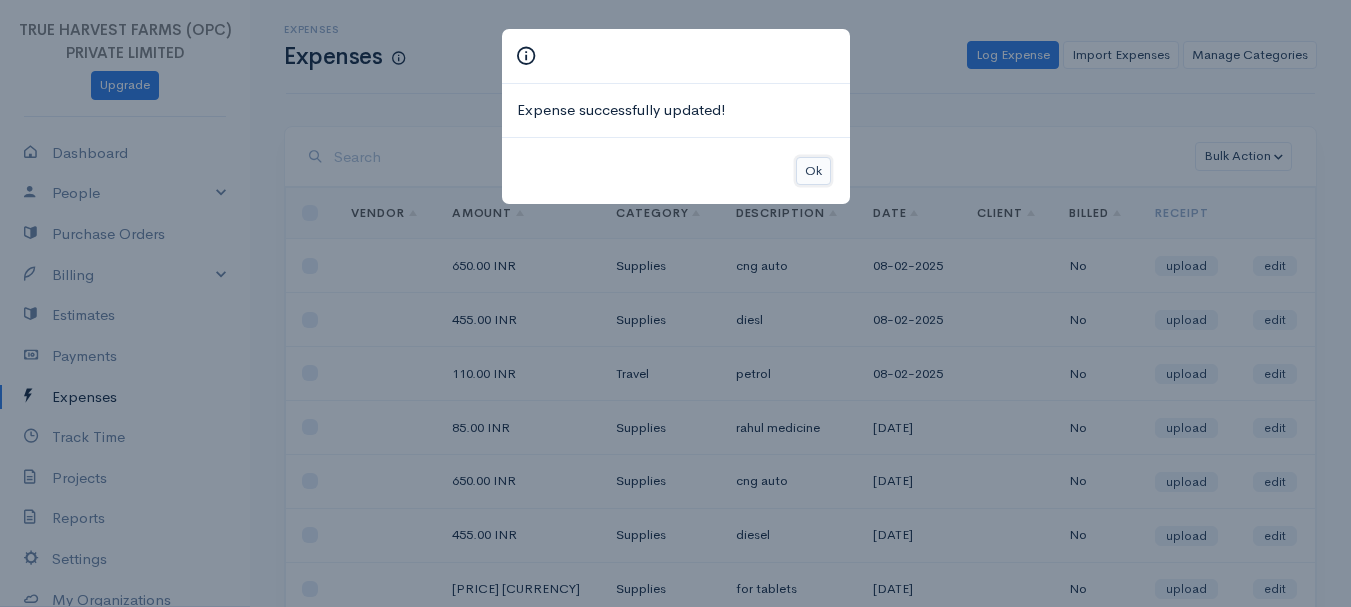 click on "Ok" at bounding box center [813, 171] 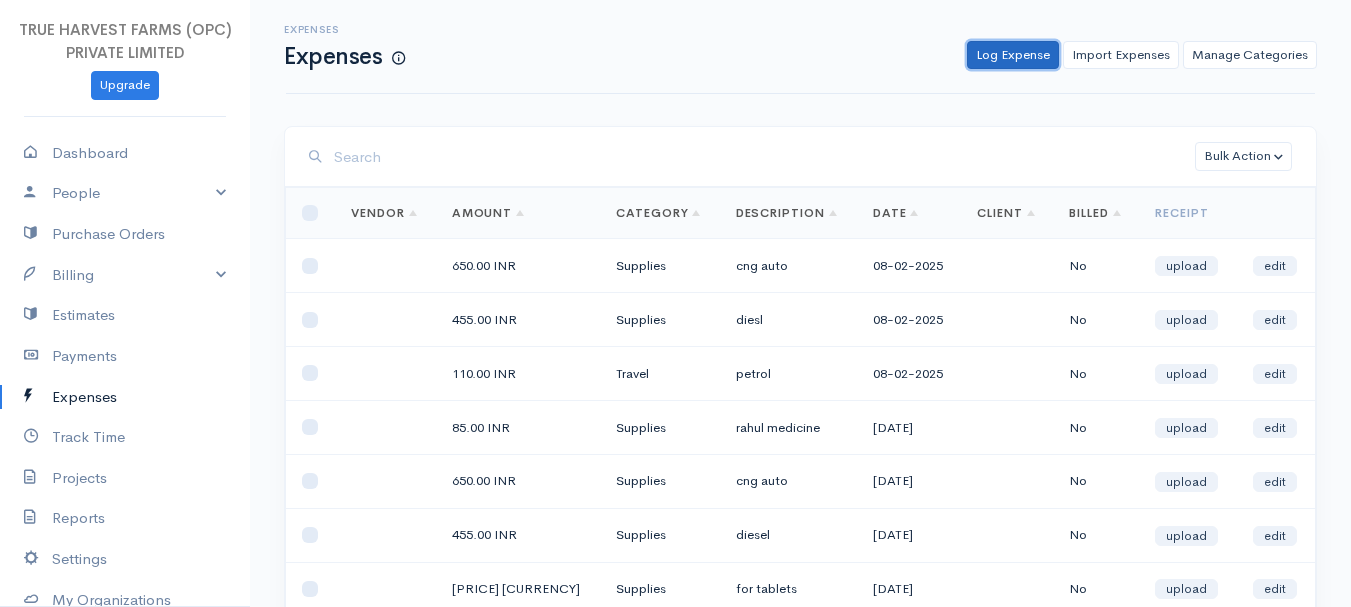 click on "Log Expense" at bounding box center (1013, 55) 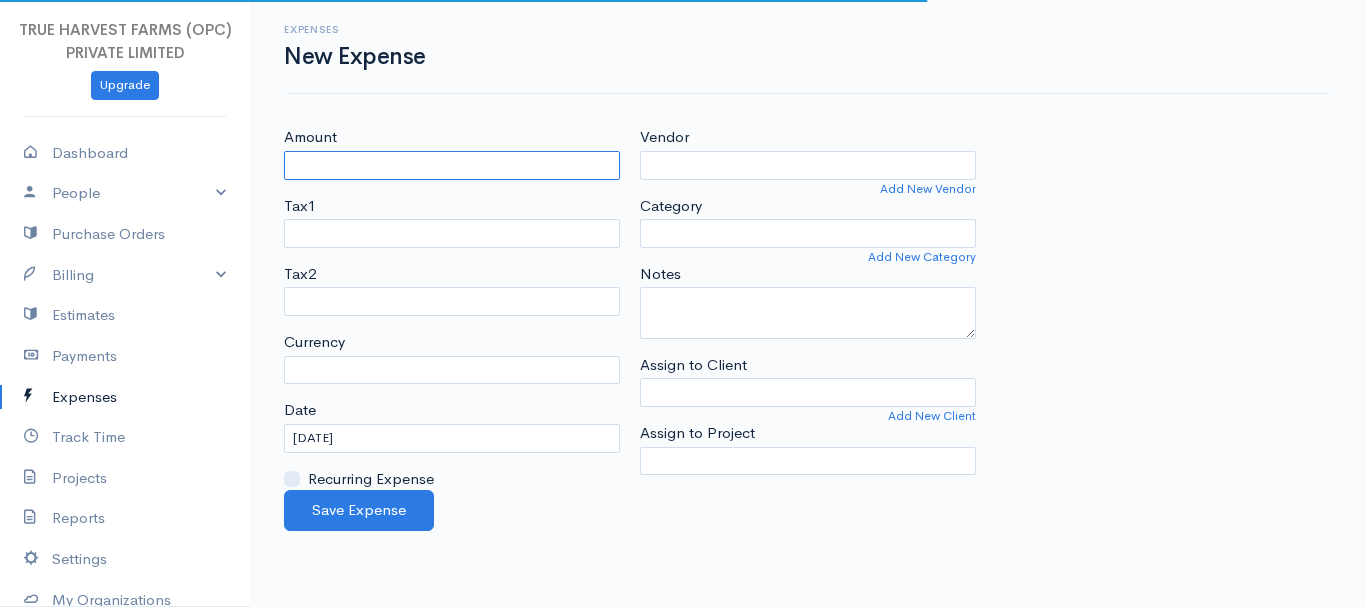 click on "Amount" at bounding box center [452, 165] 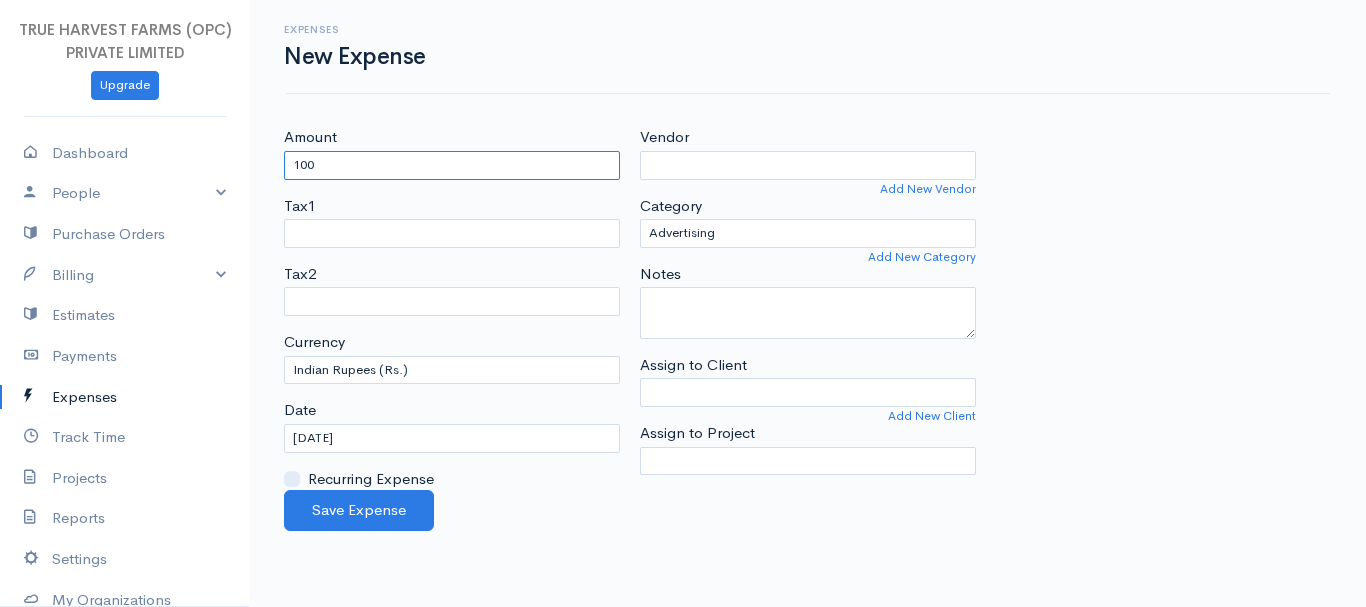 type on "100" 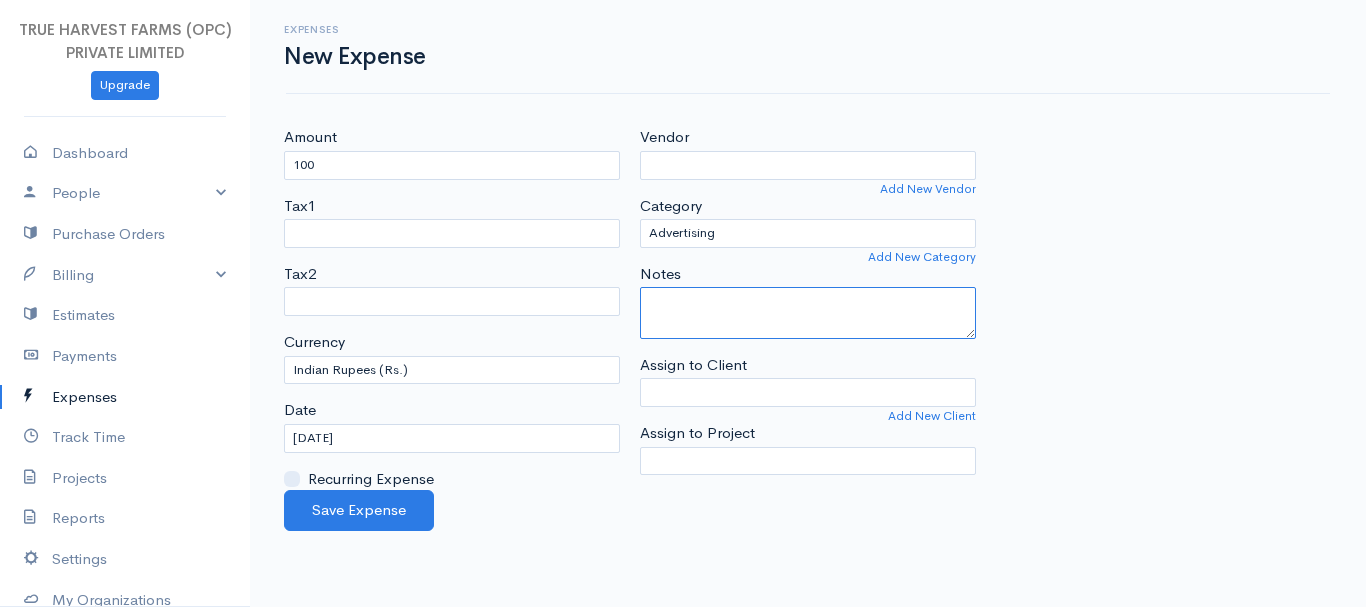click on "Notes" at bounding box center [808, 313] 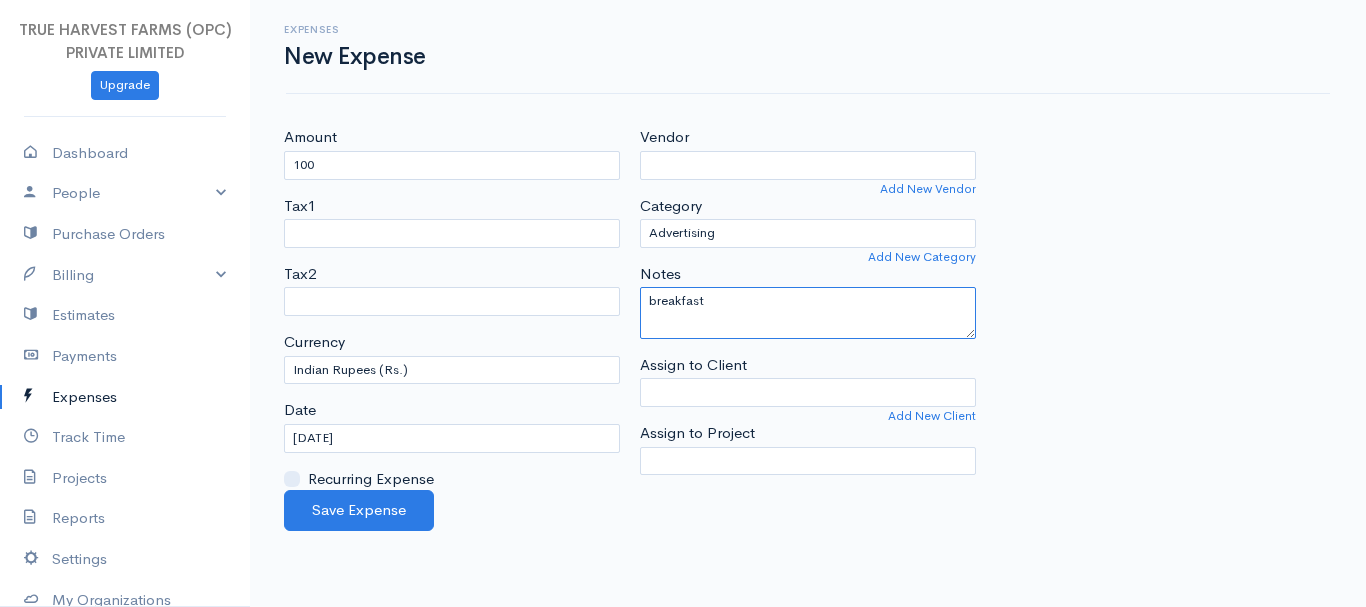 type on "breakfast" 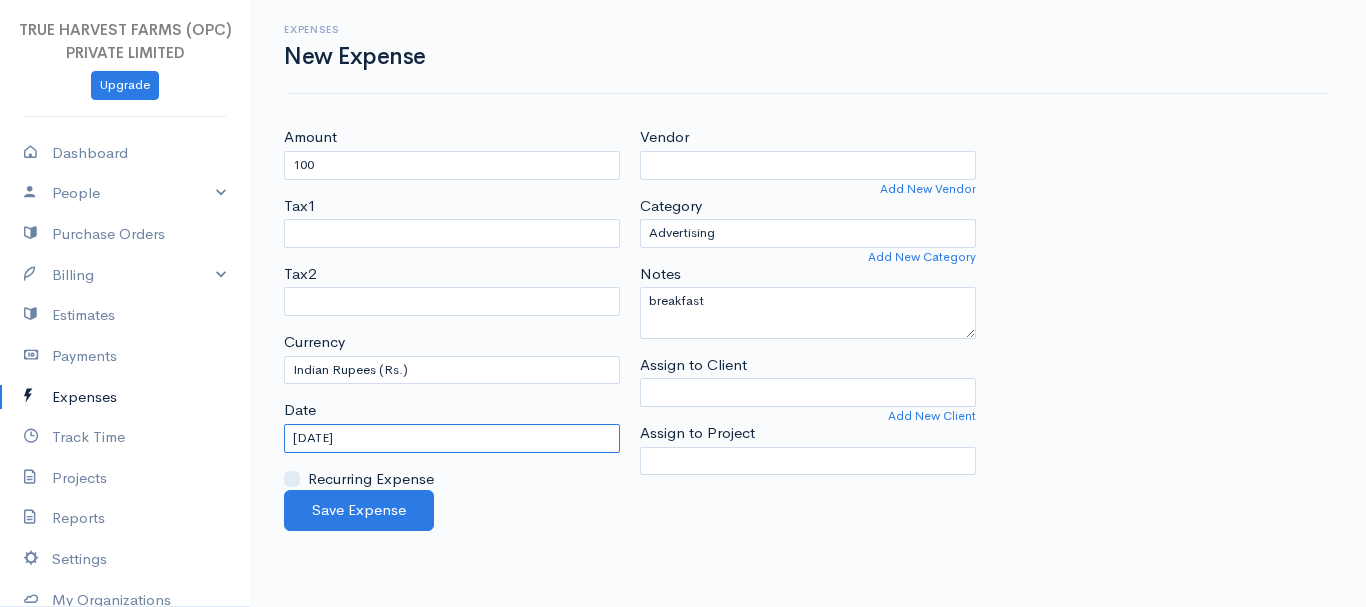 click on "[DATE]" at bounding box center (452, 438) 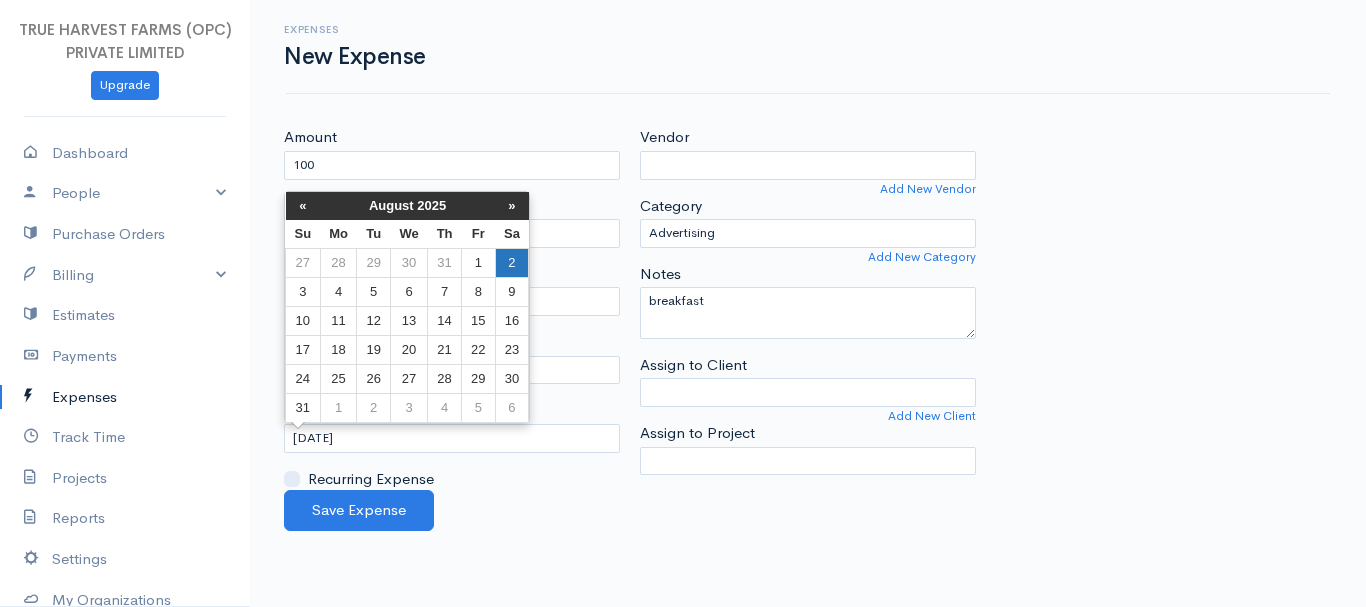 click on "2" at bounding box center (512, 262) 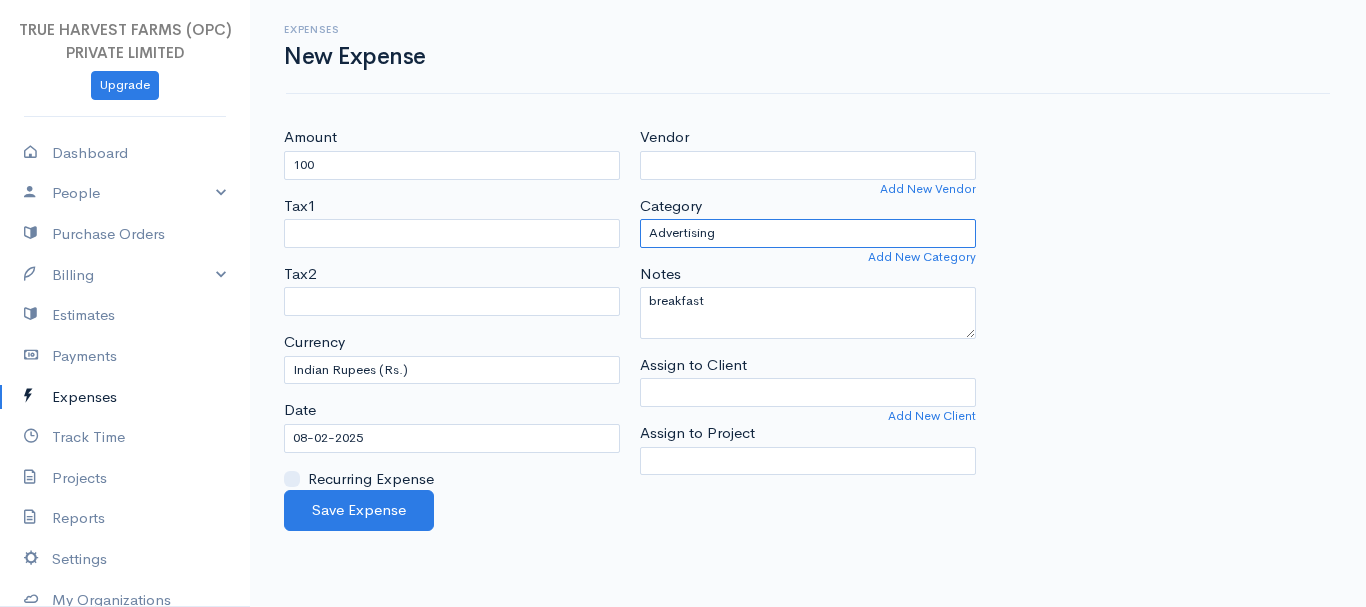 click on "Advertising Car & Truck Expenses Contractors Education Education and Training Employee Benefits Hardware Meals & Entertainment medicine Other Expenses Personal Professional Services Rent or Lease Supplies Travel Utilities" at bounding box center (808, 233) 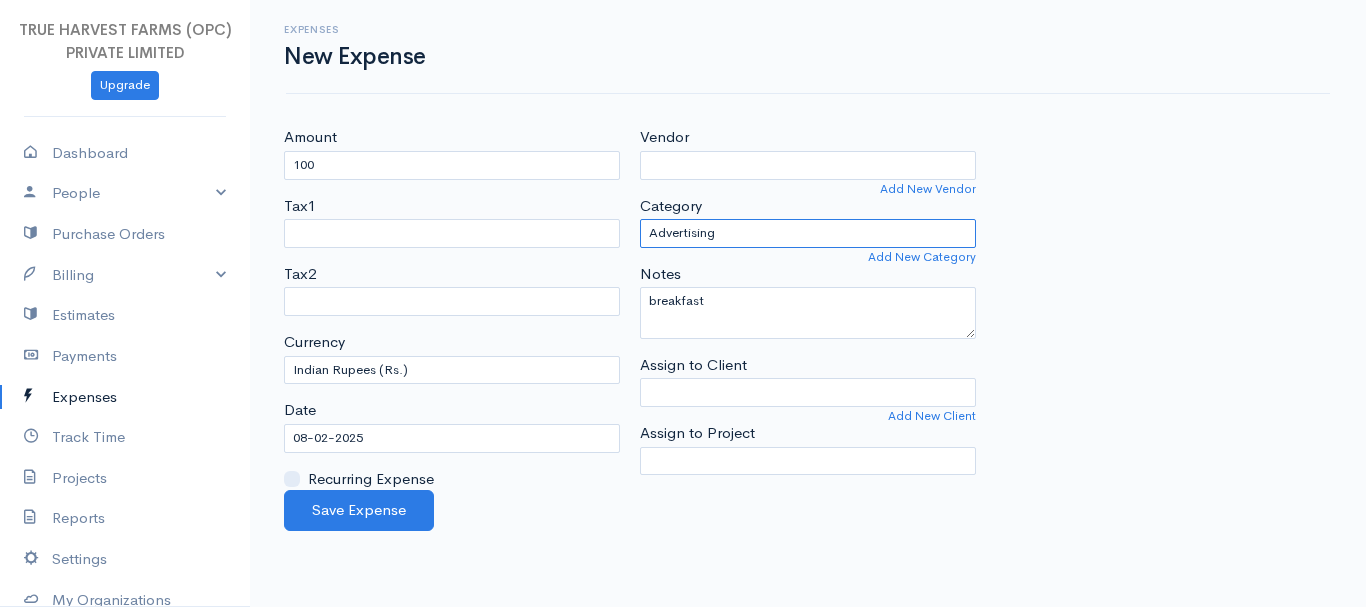 select on "Employee Benefits" 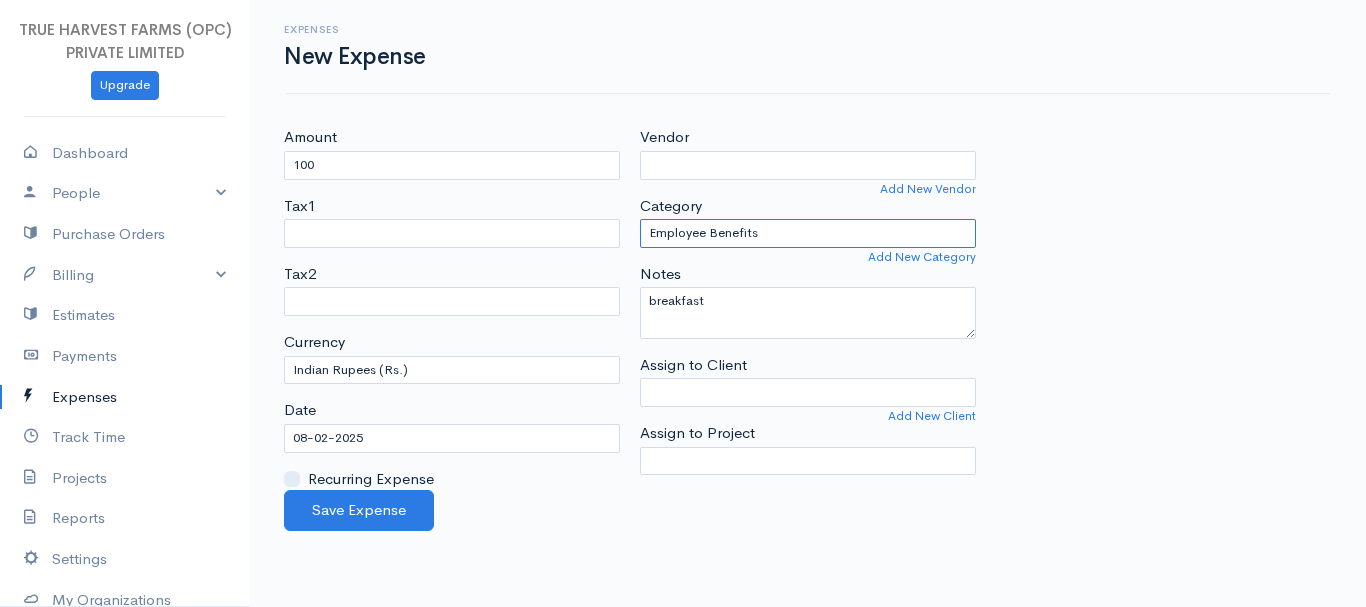 click on "Advertising Car & Truck Expenses Contractors Education Education and Training Employee Benefits Hardware Meals & Entertainment medicine Other Expenses Personal Professional Services Rent or Lease Supplies Travel Utilities" at bounding box center [808, 233] 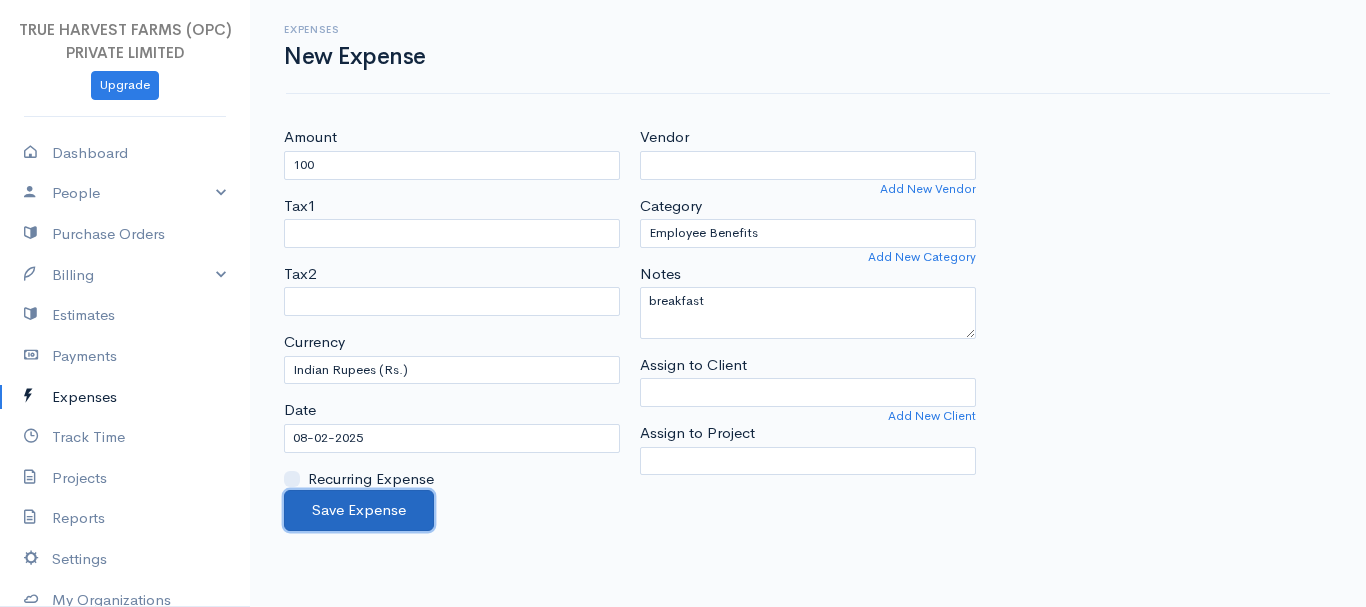 click on "Save Expense" at bounding box center (359, 510) 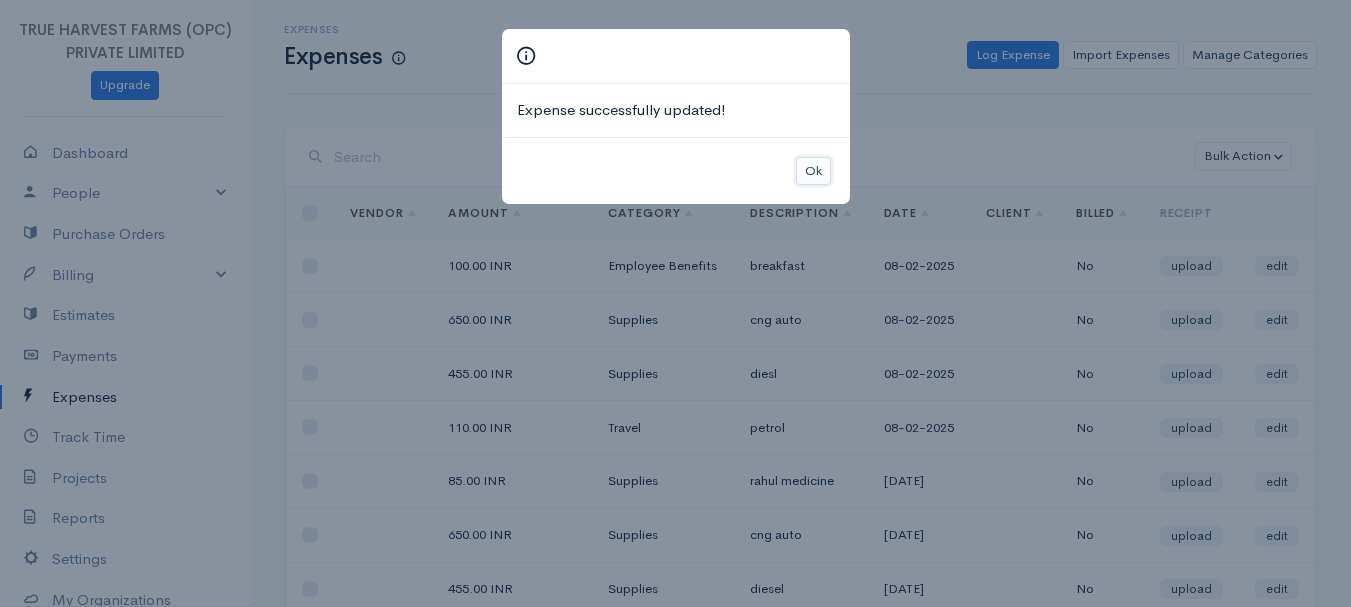 click on "Ok" at bounding box center [813, 171] 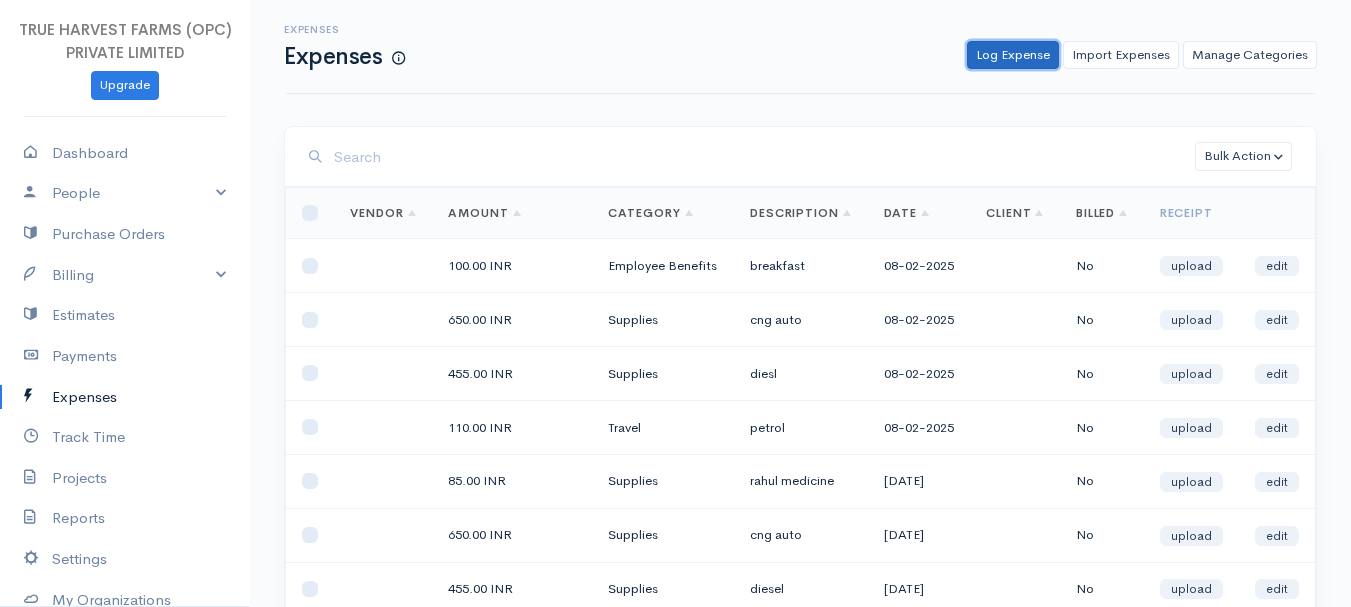 click on "Log Expense" at bounding box center (1013, 55) 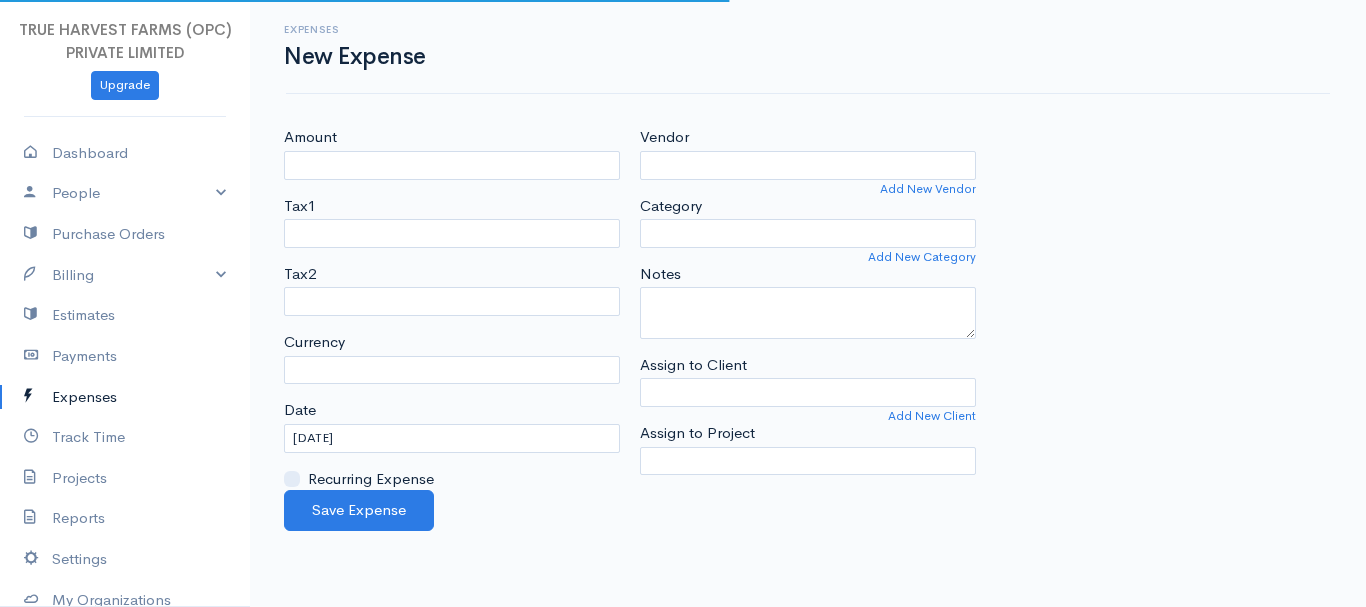 select on "INR" 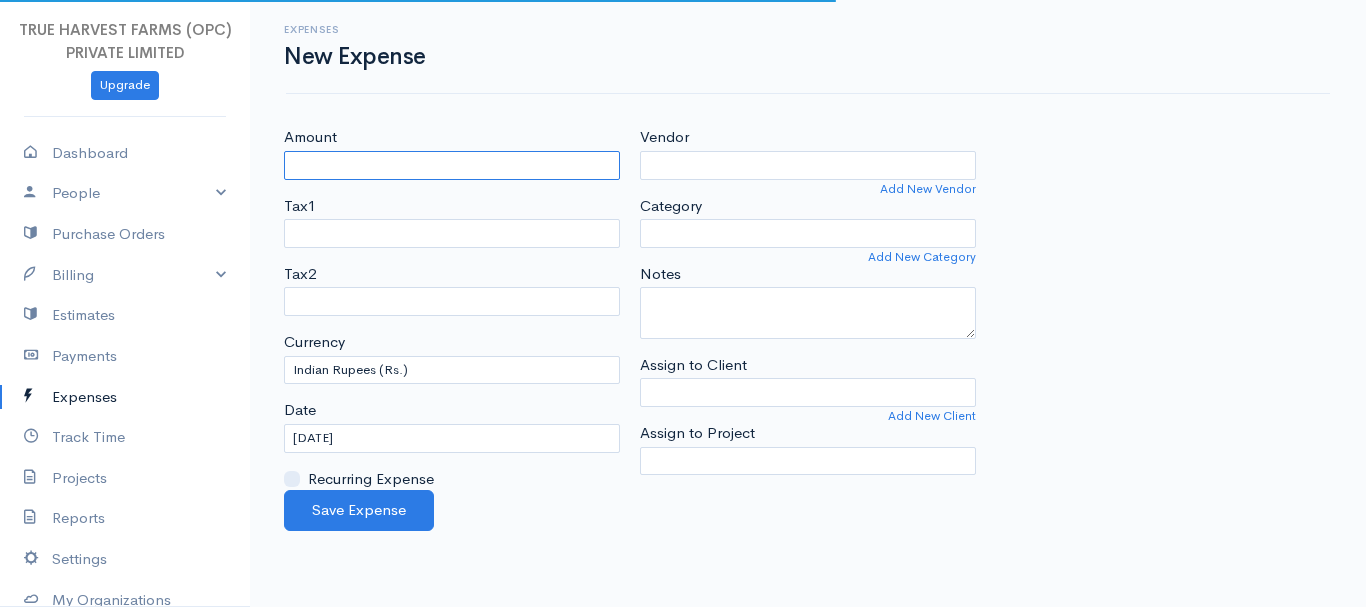 click on "Amount" at bounding box center (452, 165) 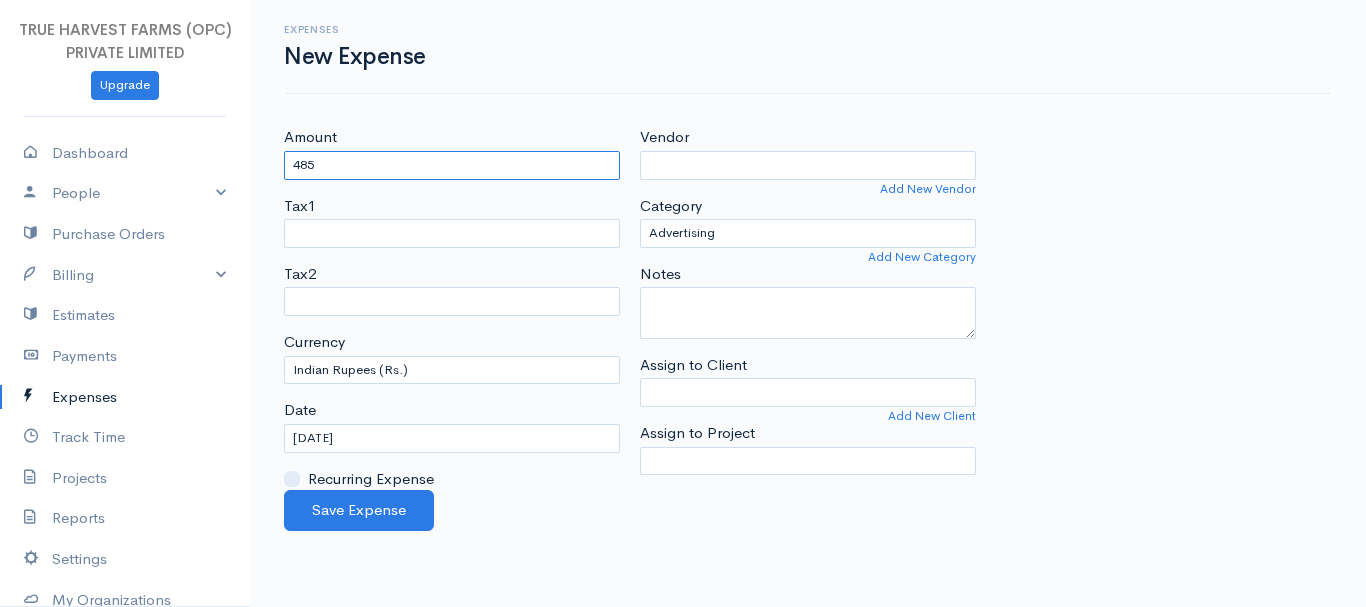 type on "485" 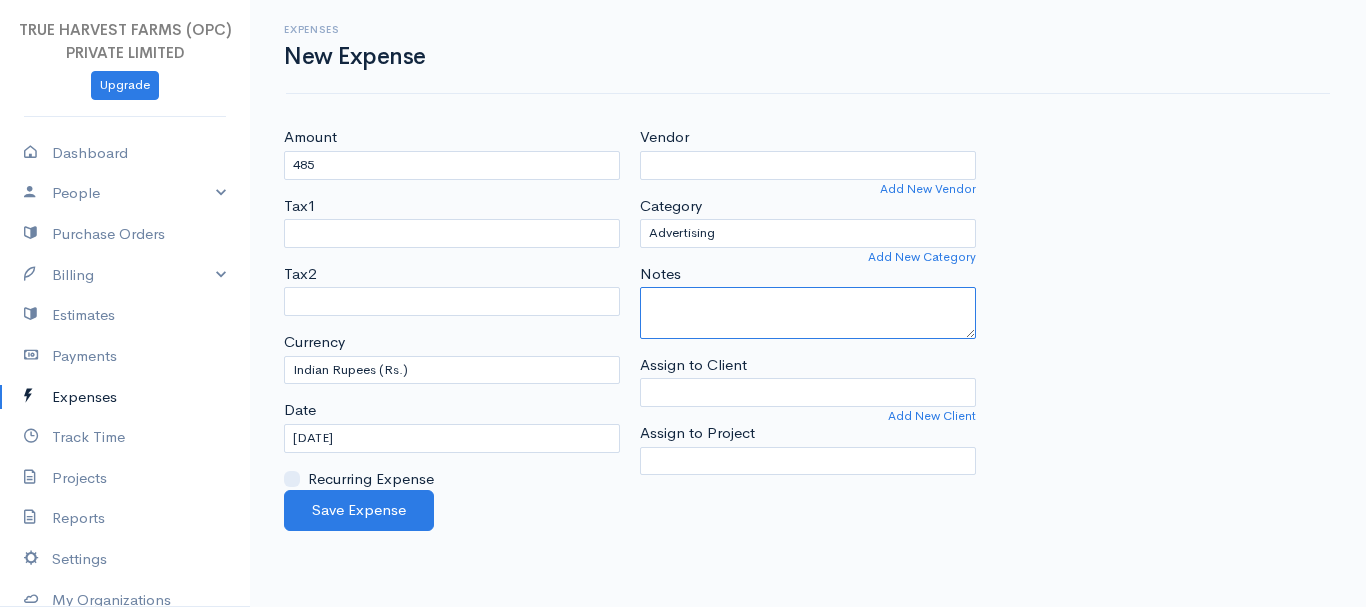 click on "Notes" at bounding box center (808, 313) 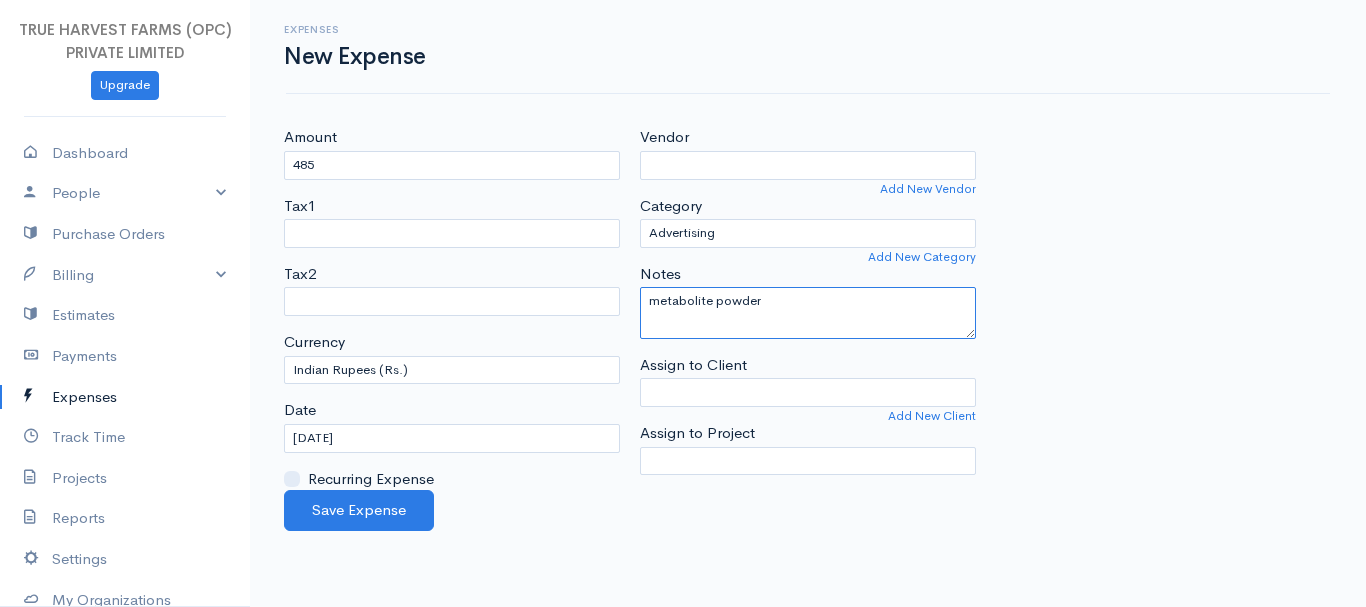 type on "metabolite powder" 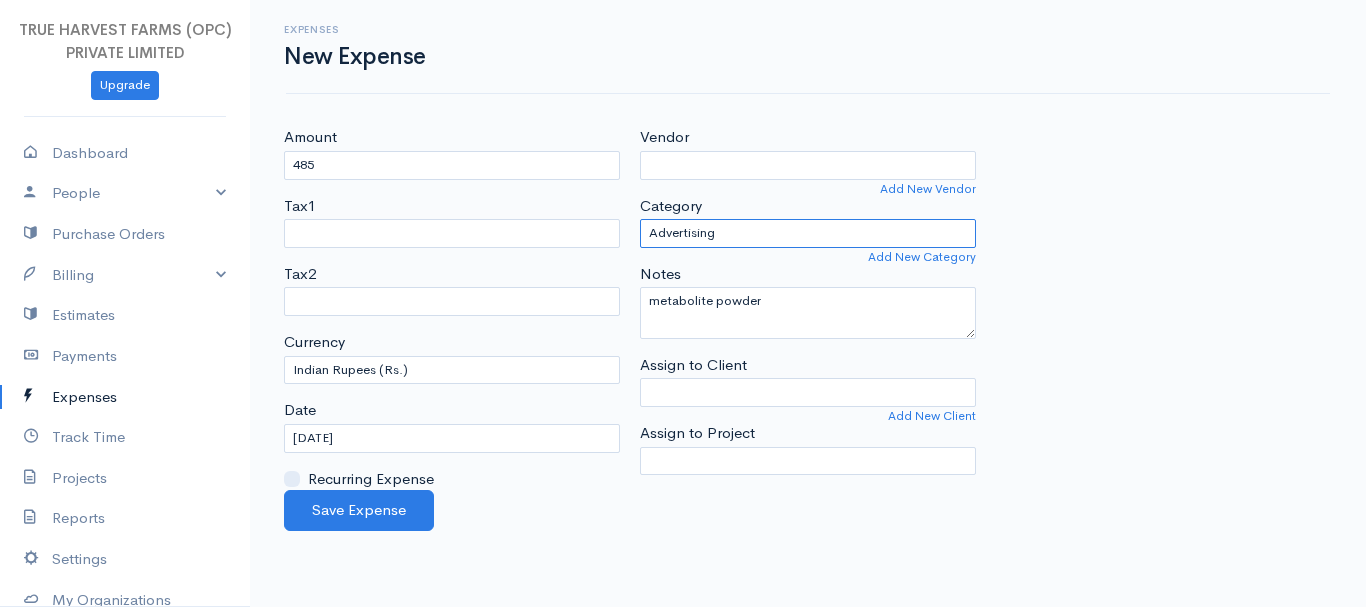 click on "Advertising Car & Truck Expenses Contractors Education Education and Training Employee Benefits Hardware Meals & Entertainment medicine Other Expenses Personal Professional Services Rent or Lease Supplies Travel Utilities" at bounding box center (808, 233) 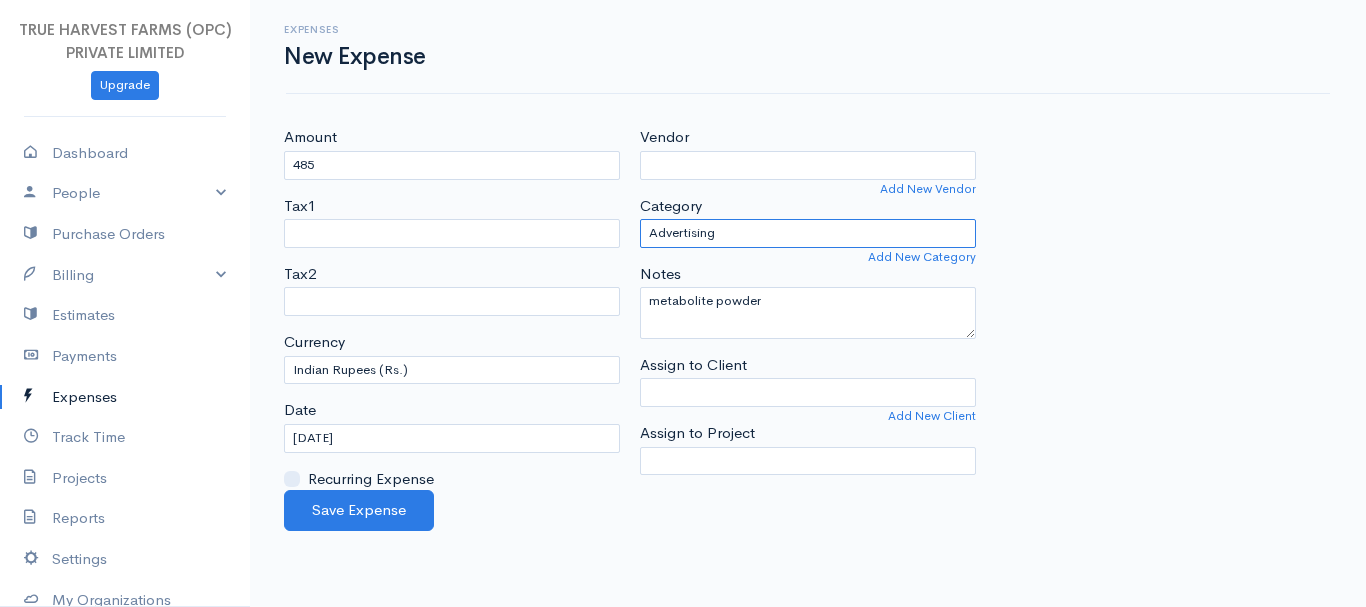 select on "medicine" 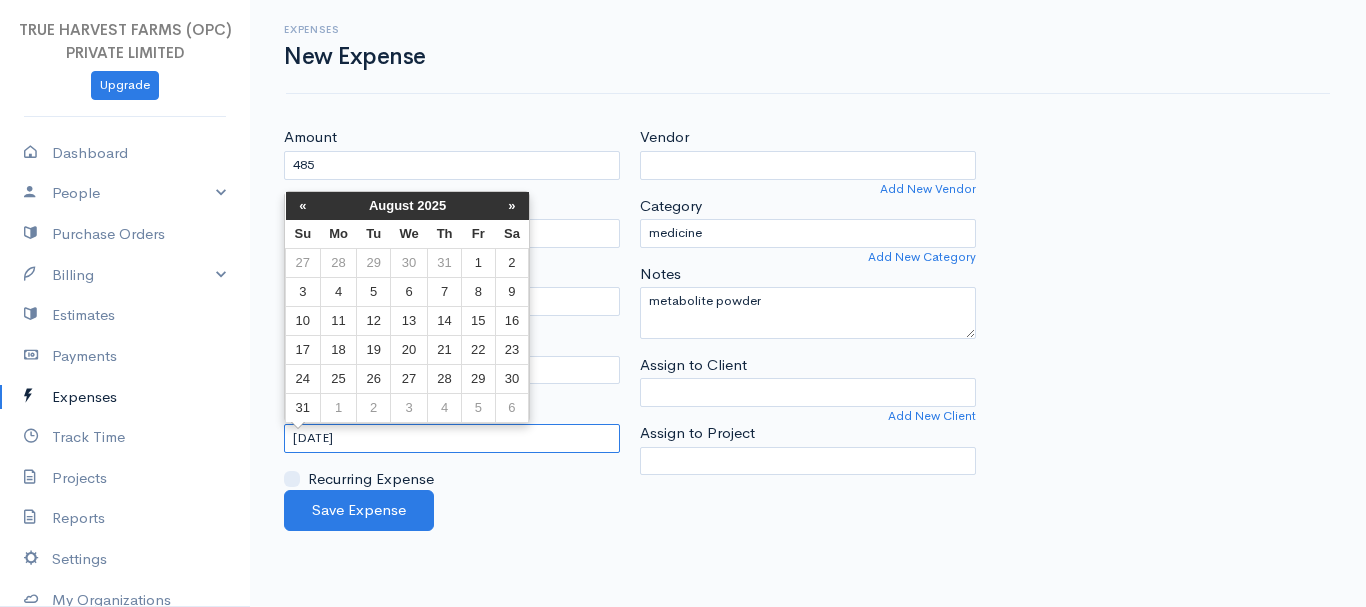 click on "[DATE]" at bounding box center (452, 438) 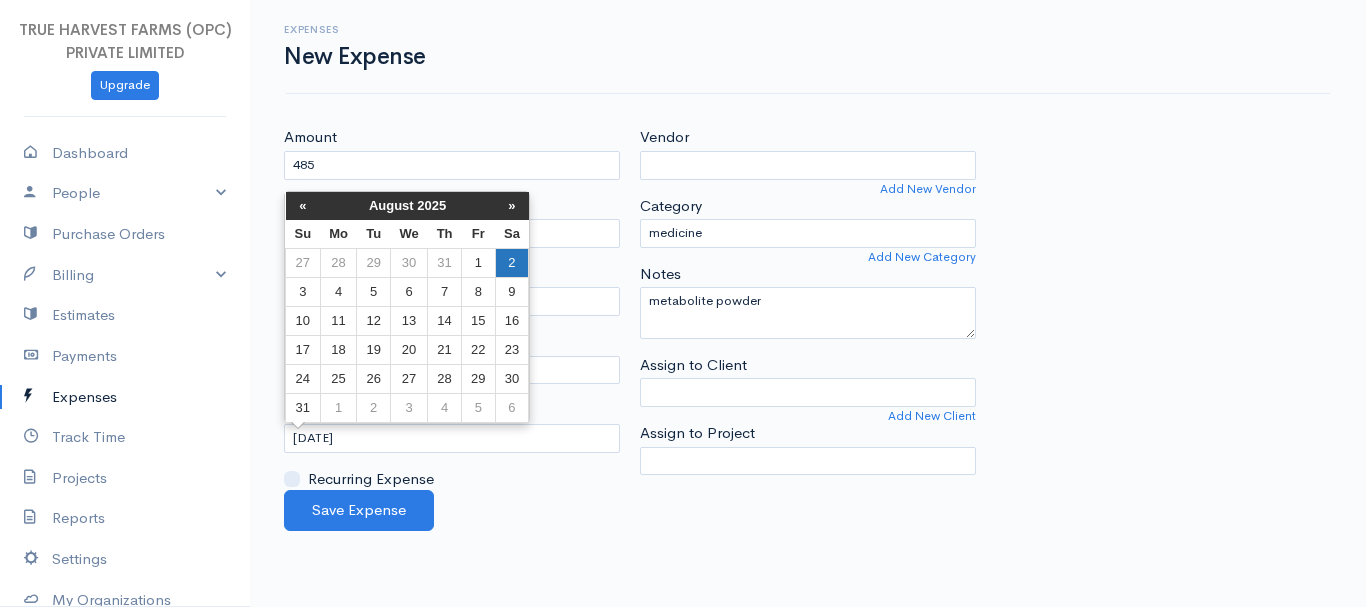 click on "2" at bounding box center (512, 262) 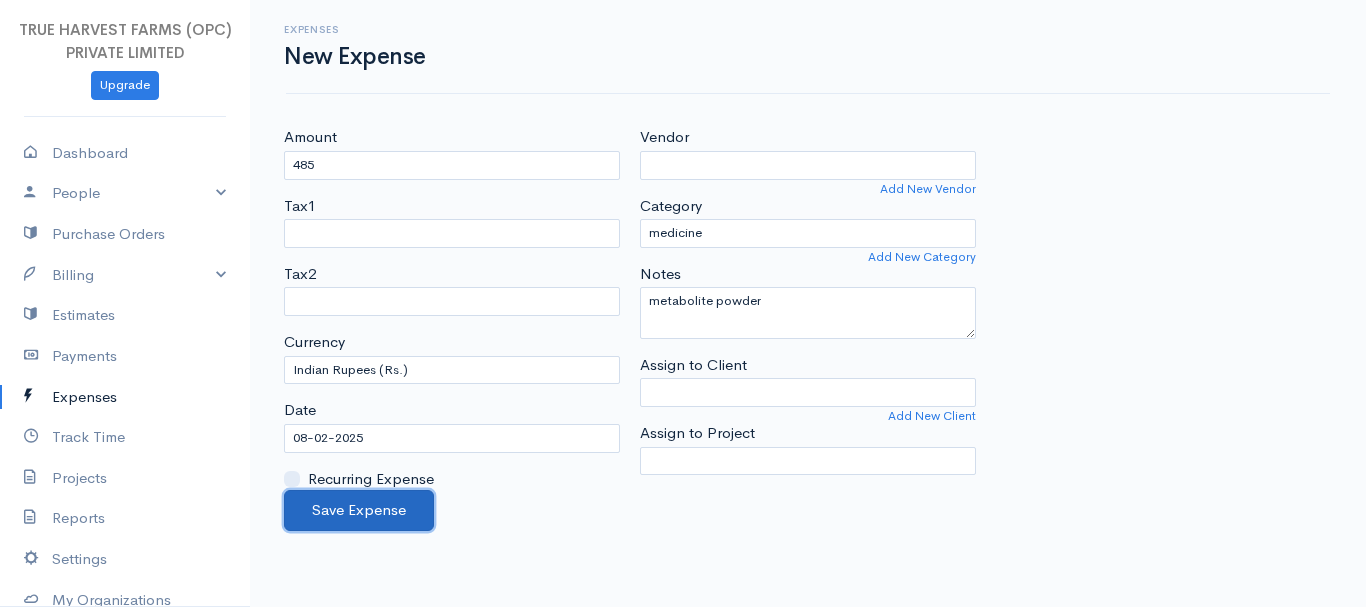 click on "Save Expense" at bounding box center [359, 510] 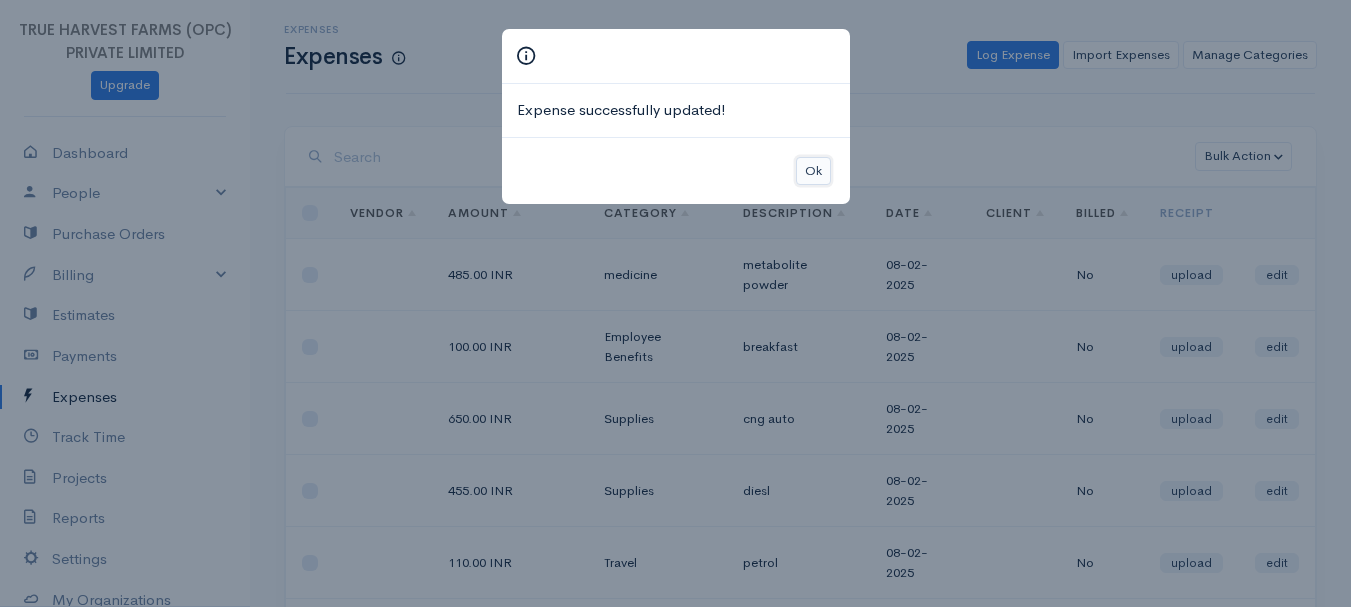 click on "Ok" at bounding box center [813, 171] 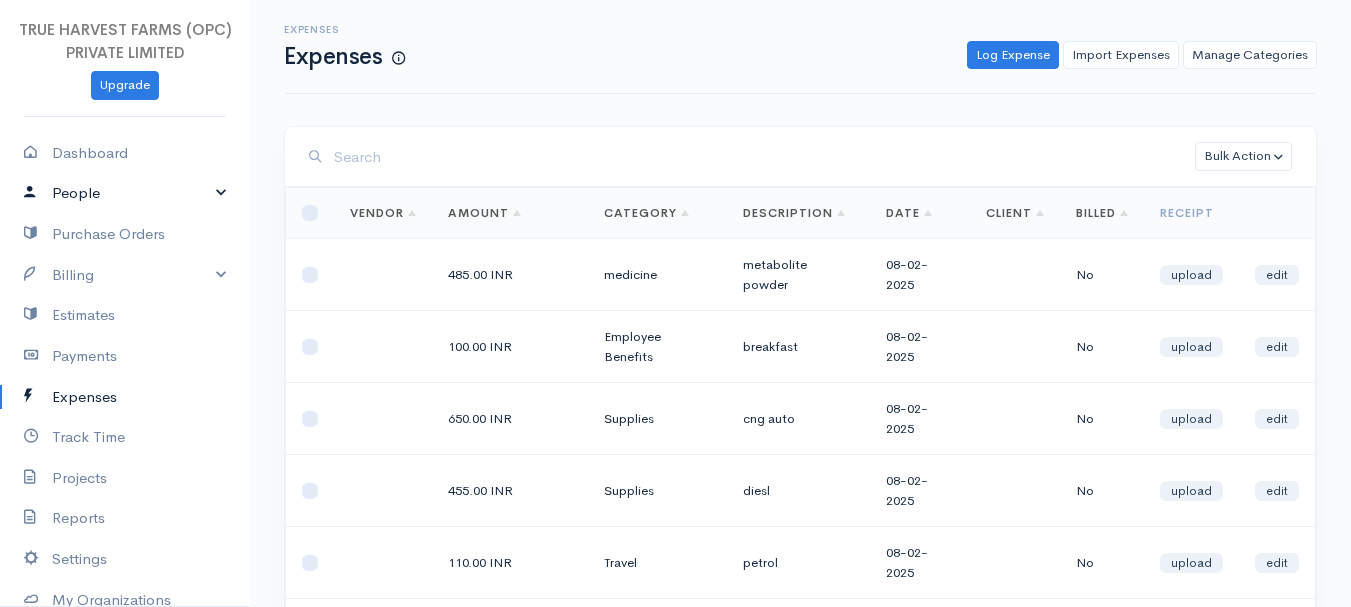 click on "People" at bounding box center [125, 193] 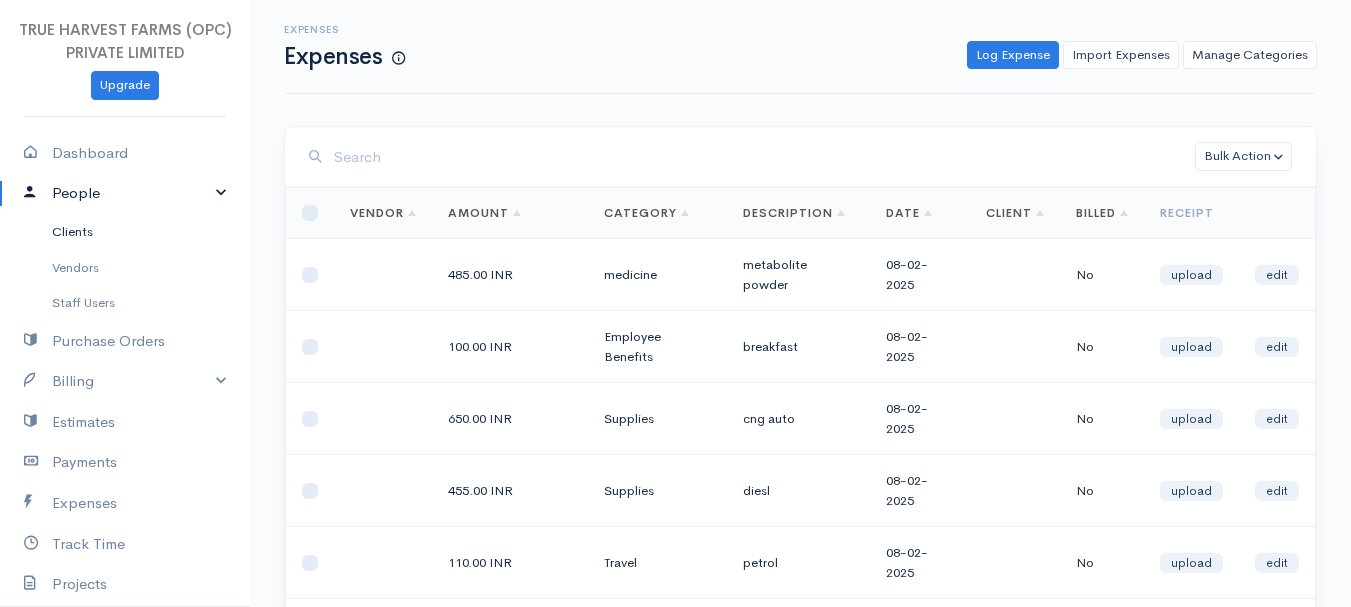 click on "Clients" at bounding box center (125, 232) 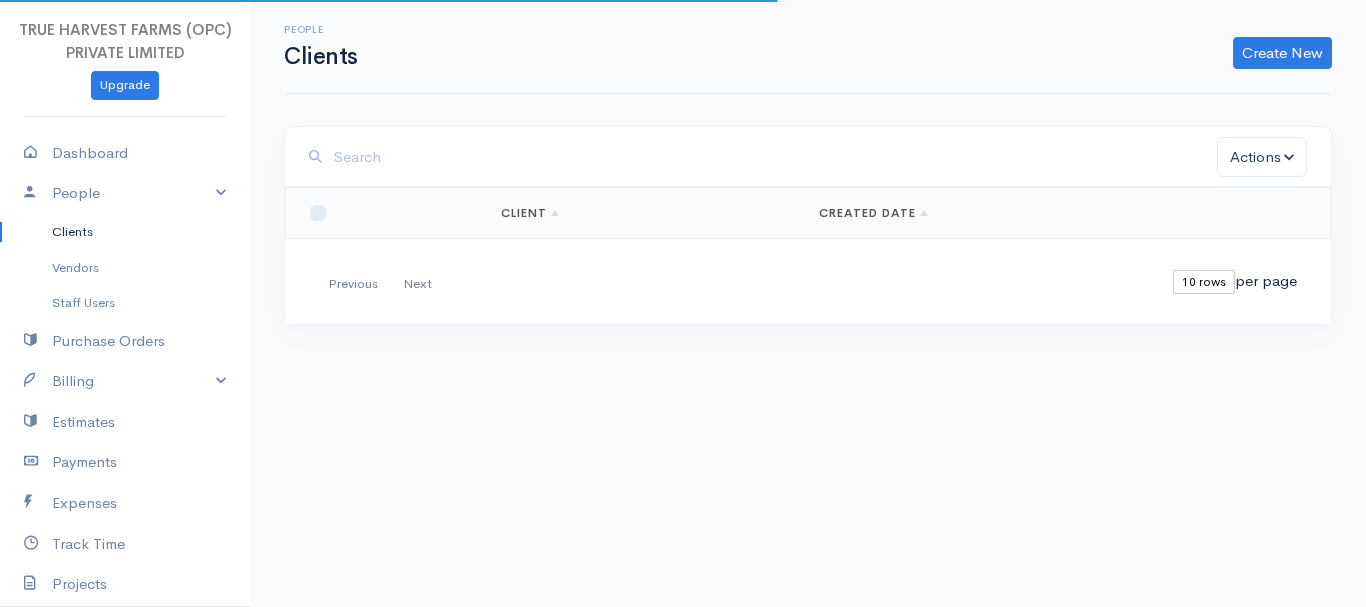 click on "Client" at bounding box center (644, 213) 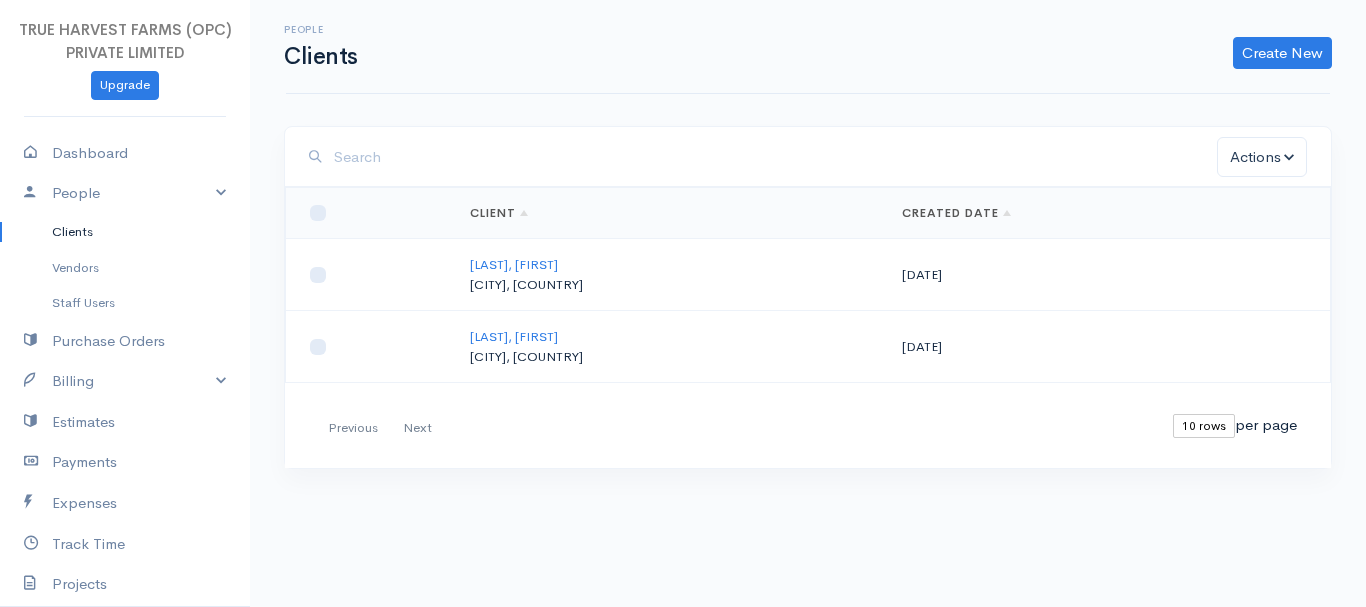 click on "Created Date" at bounding box center (1108, 213) 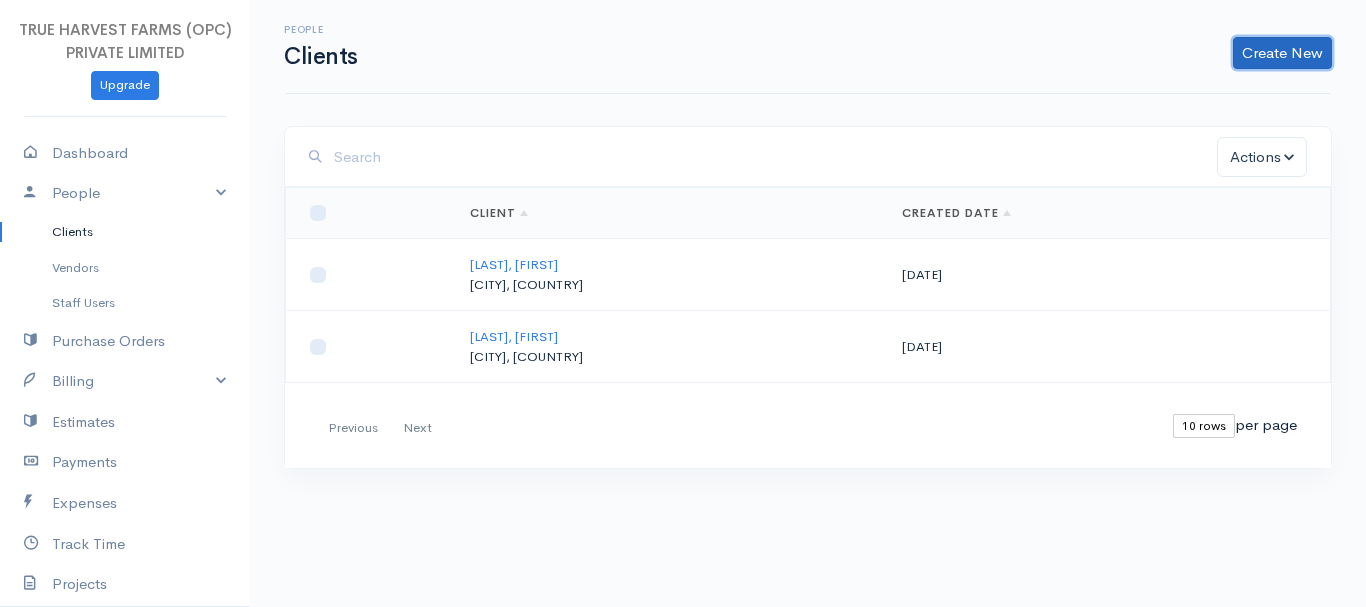 click on "Create New" at bounding box center (1282, 53) 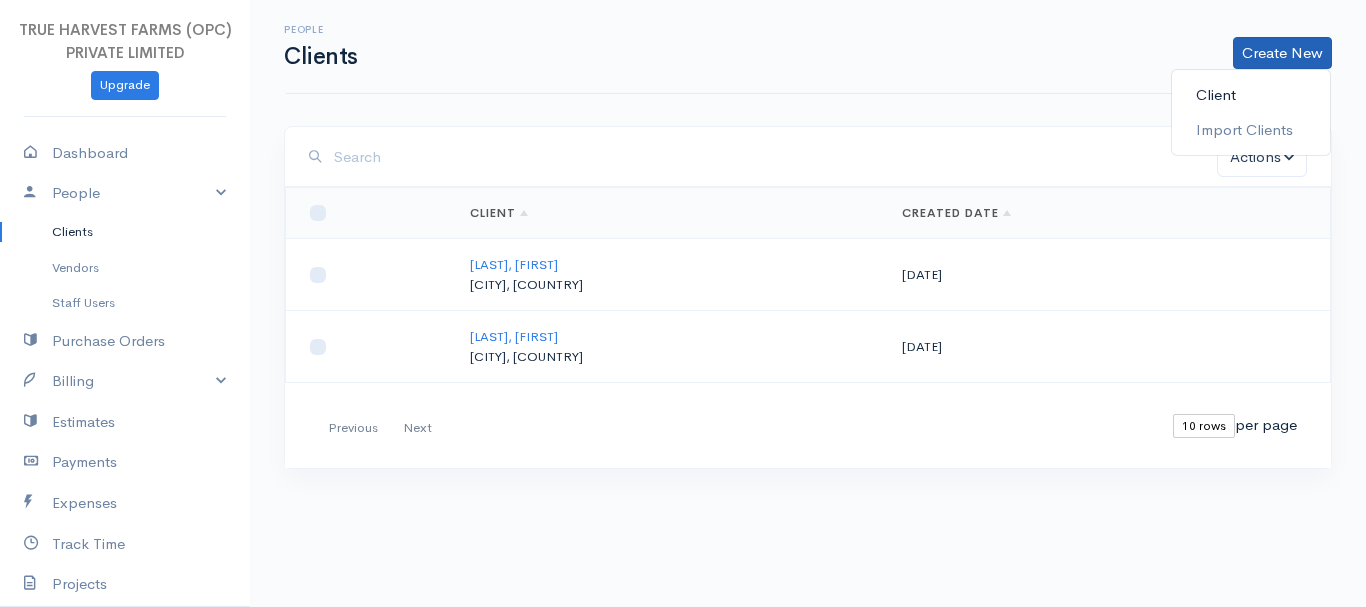 click on "Client" at bounding box center (1251, 95) 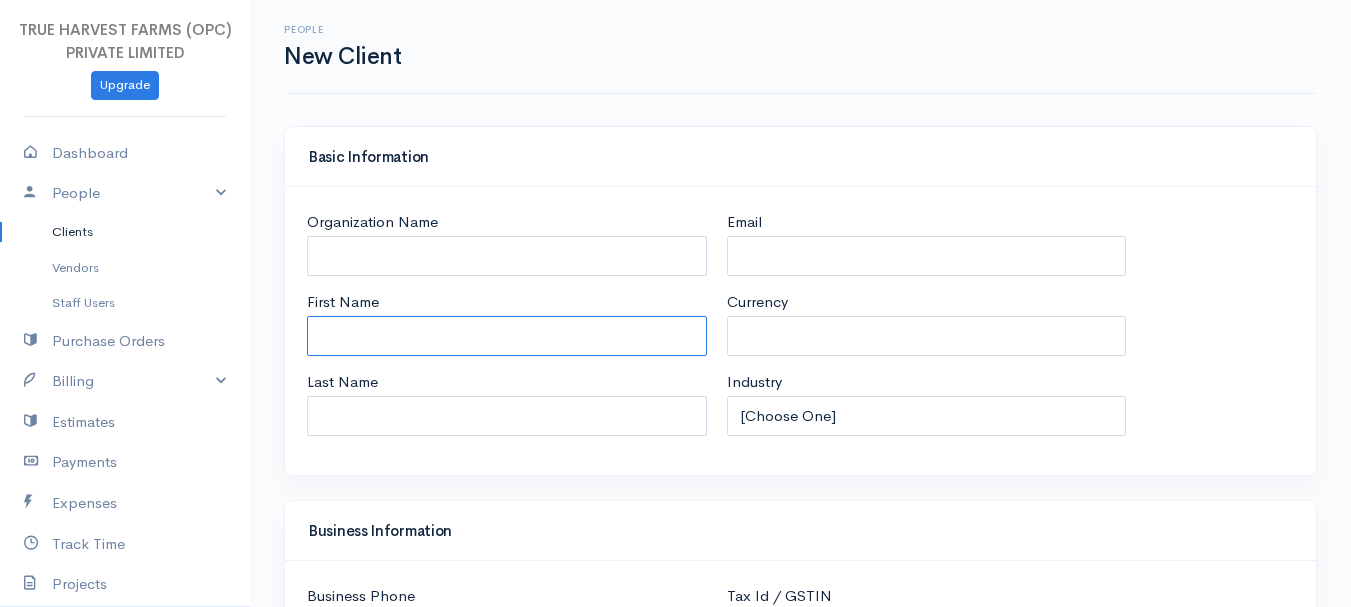 click on "First Name" at bounding box center [507, 336] 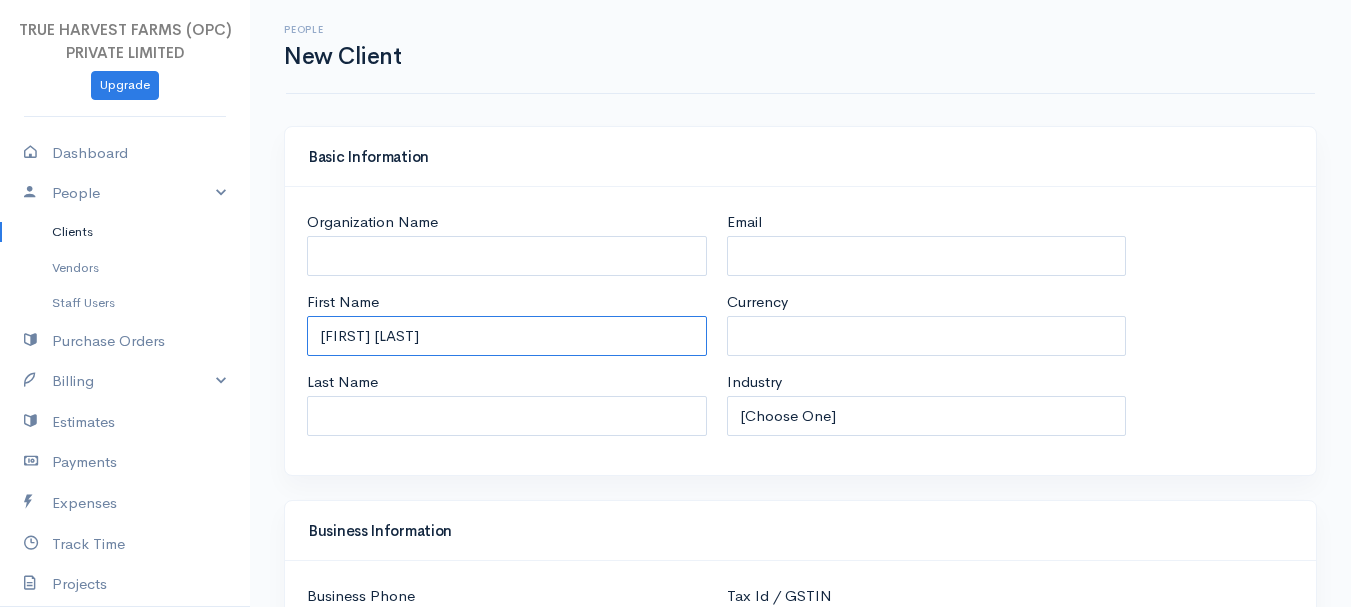 type on "[FIRST] [LAST]" 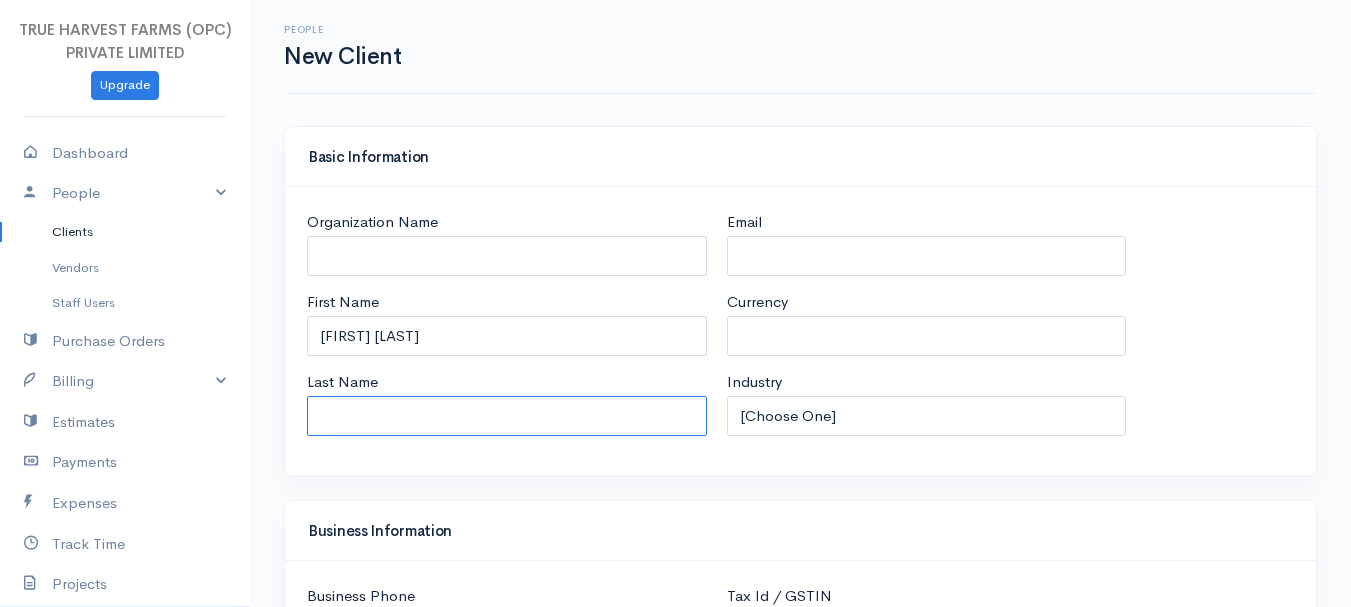 click on "Last Name" at bounding box center [507, 416] 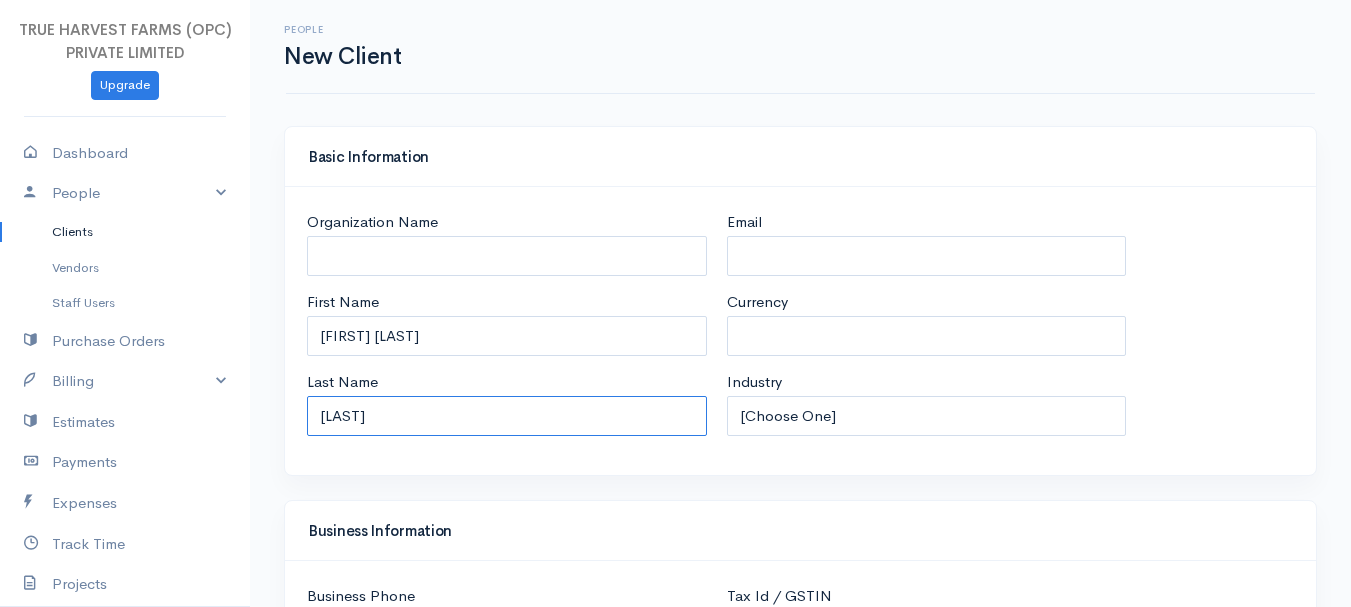 type on "[LAST]" 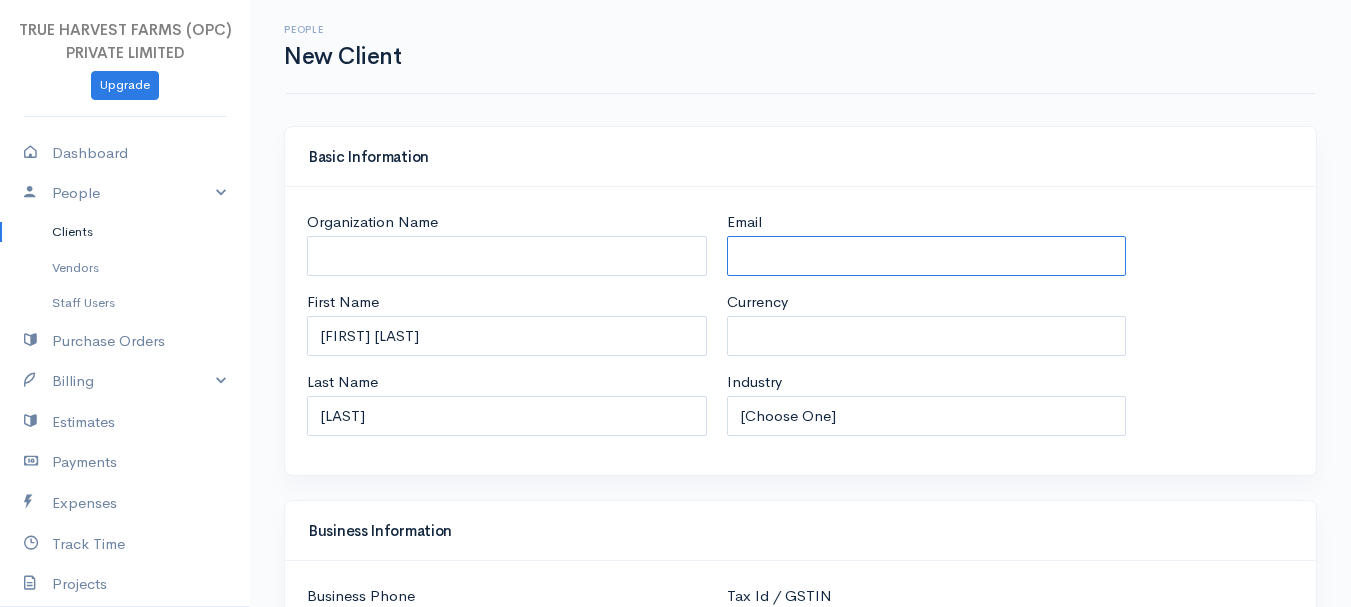 click on "Email" at bounding box center [927, 256] 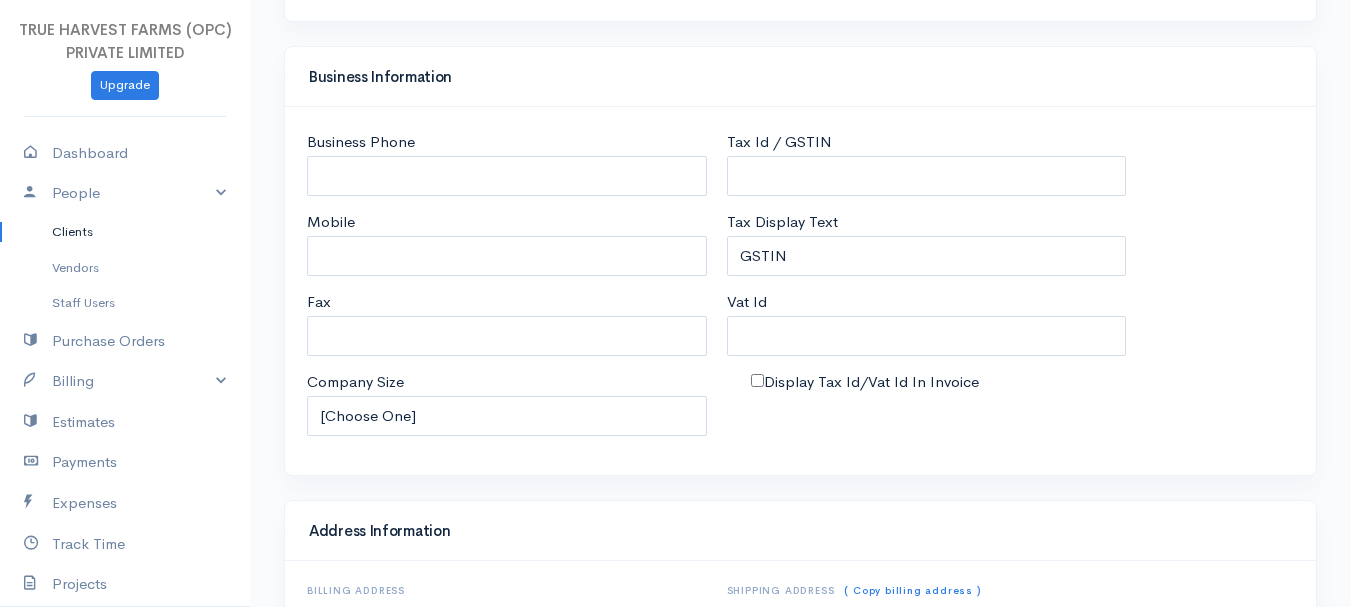 scroll, scrollTop: 460, scrollLeft: 0, axis: vertical 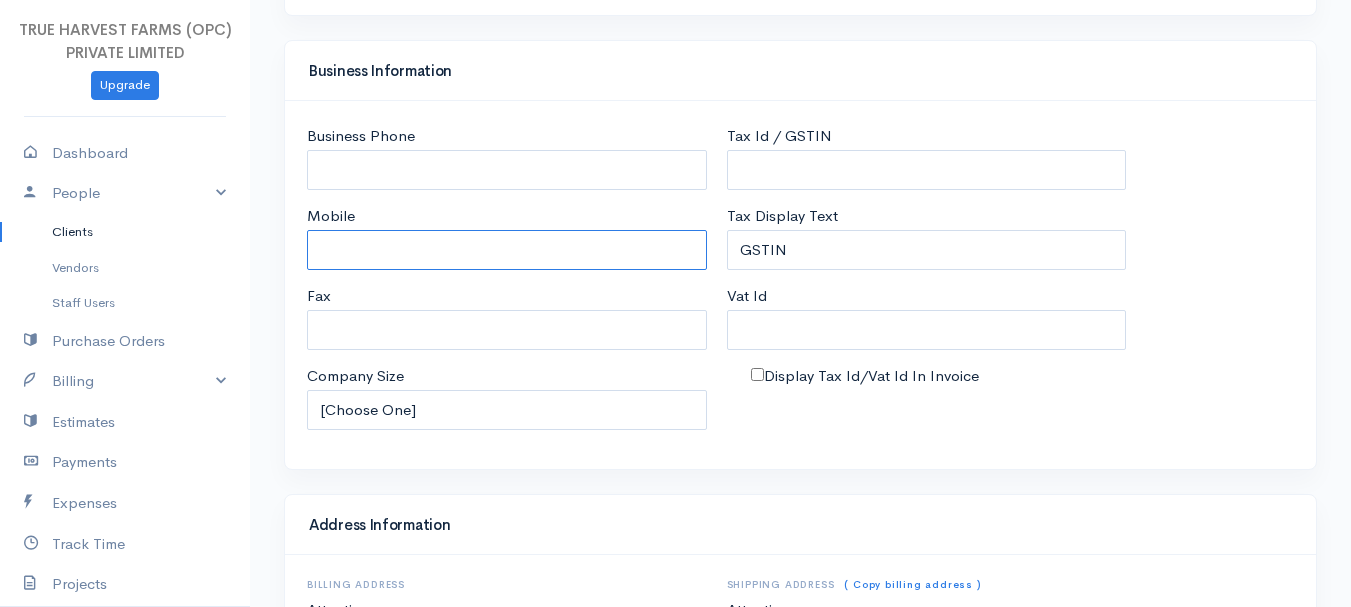 click on "Mobile" at bounding box center (507, 250) 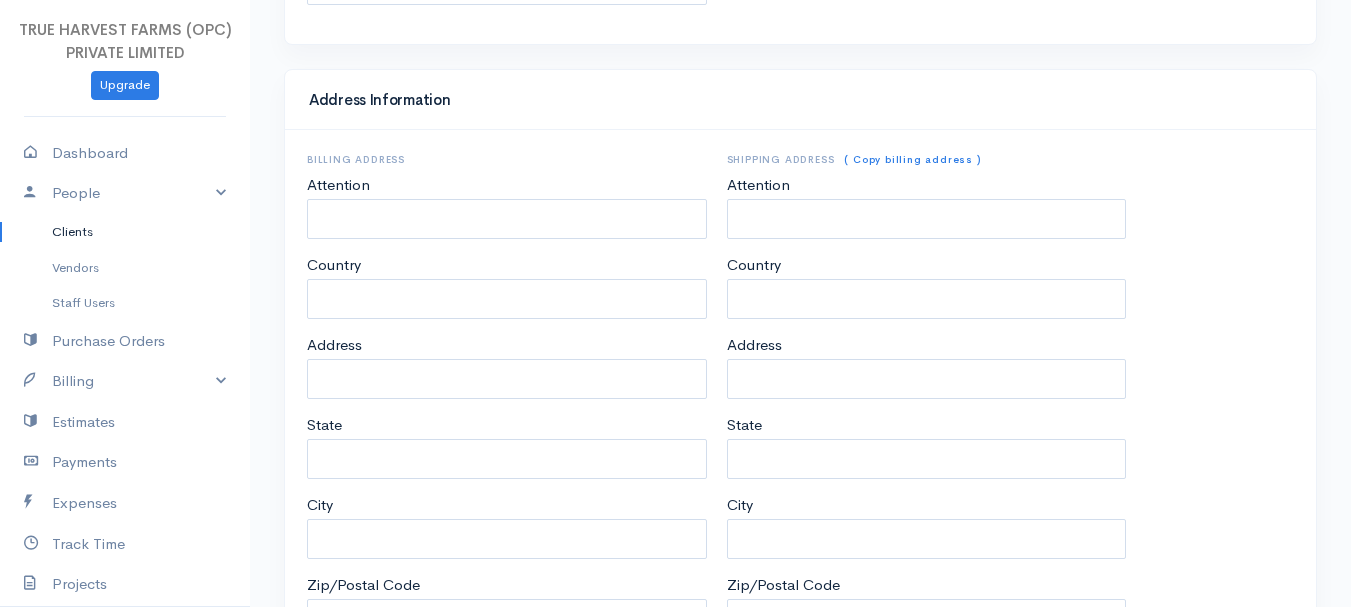 scroll, scrollTop: 888, scrollLeft: 0, axis: vertical 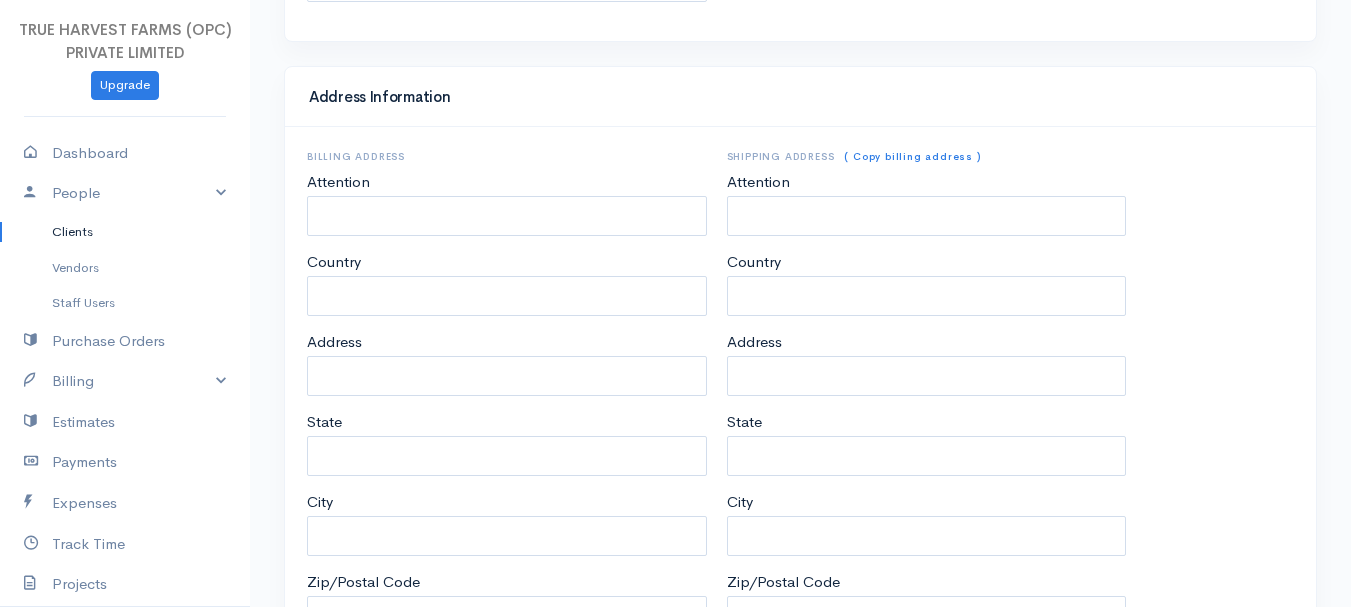 type on "[PHONE]" 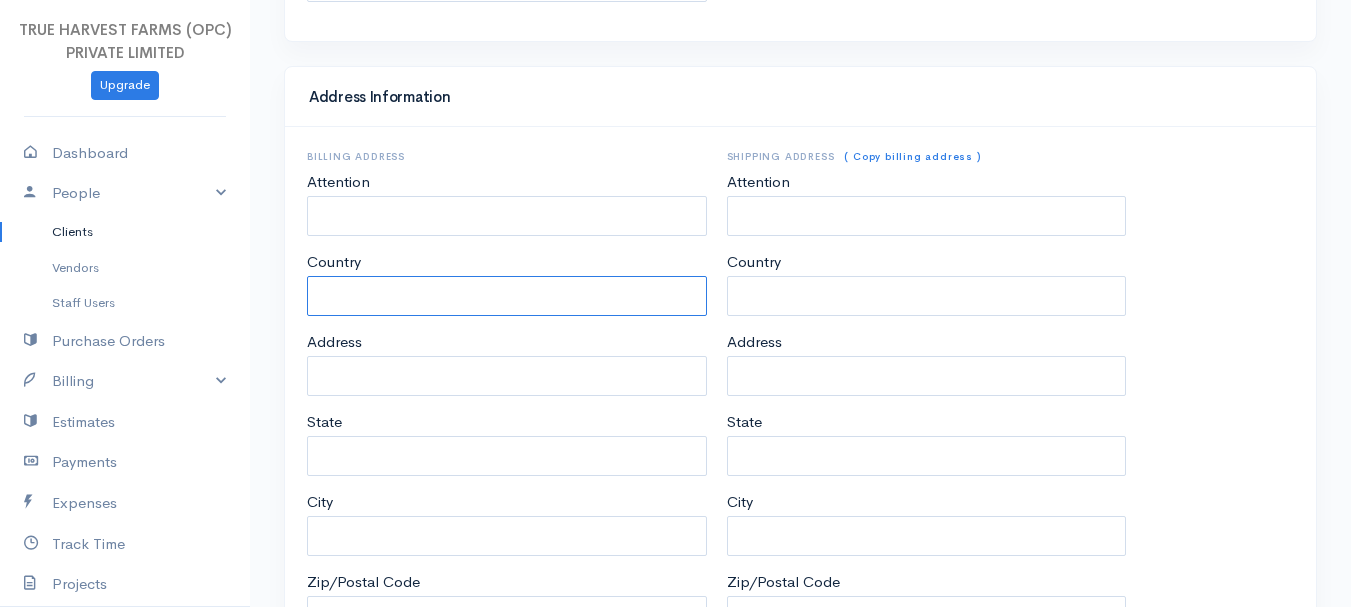 click on "Country" at bounding box center [507, 296] 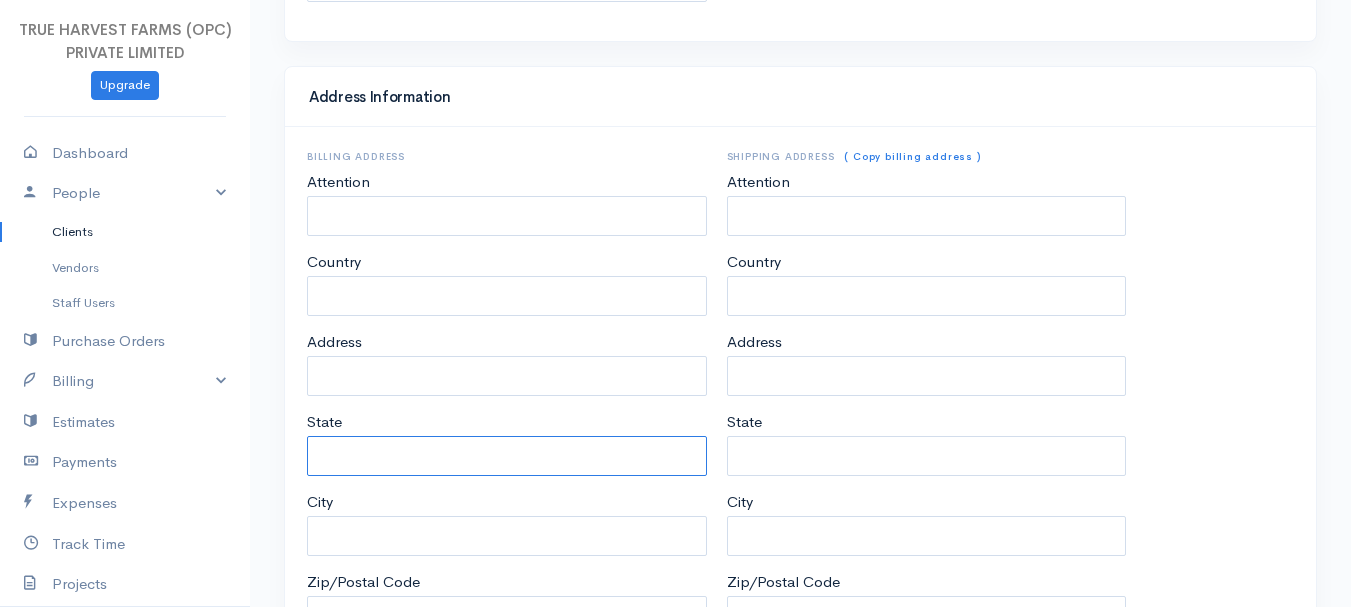 click on "State" at bounding box center [507, 456] 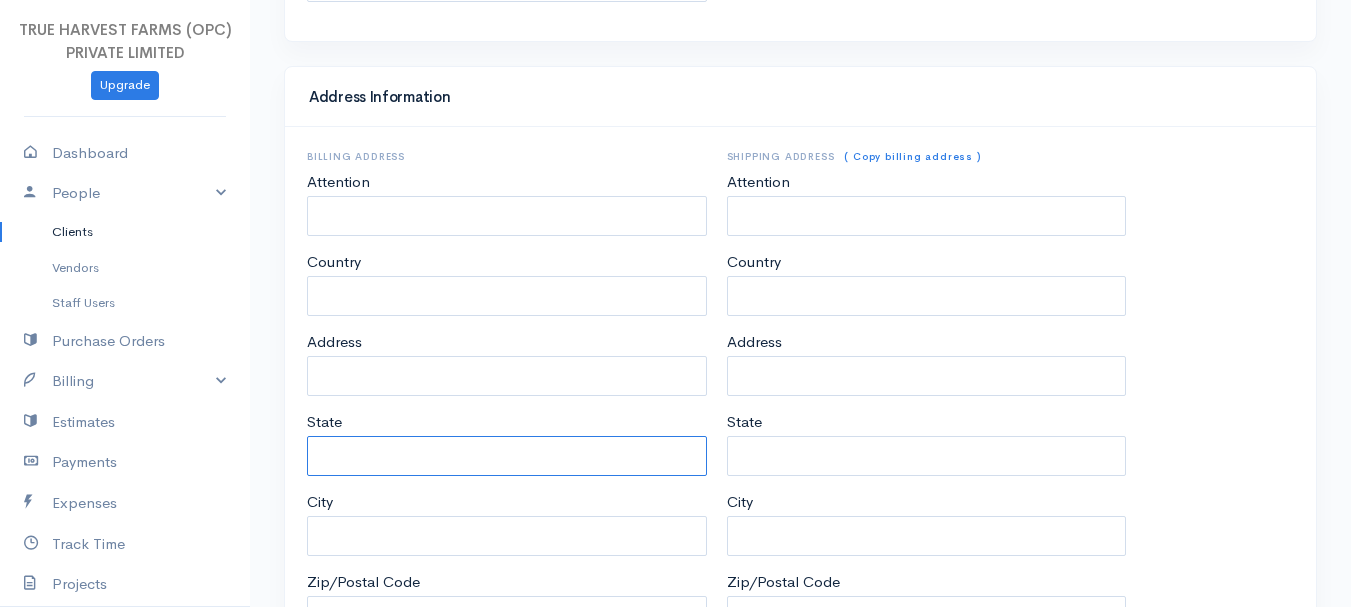 type on "[STATE]" 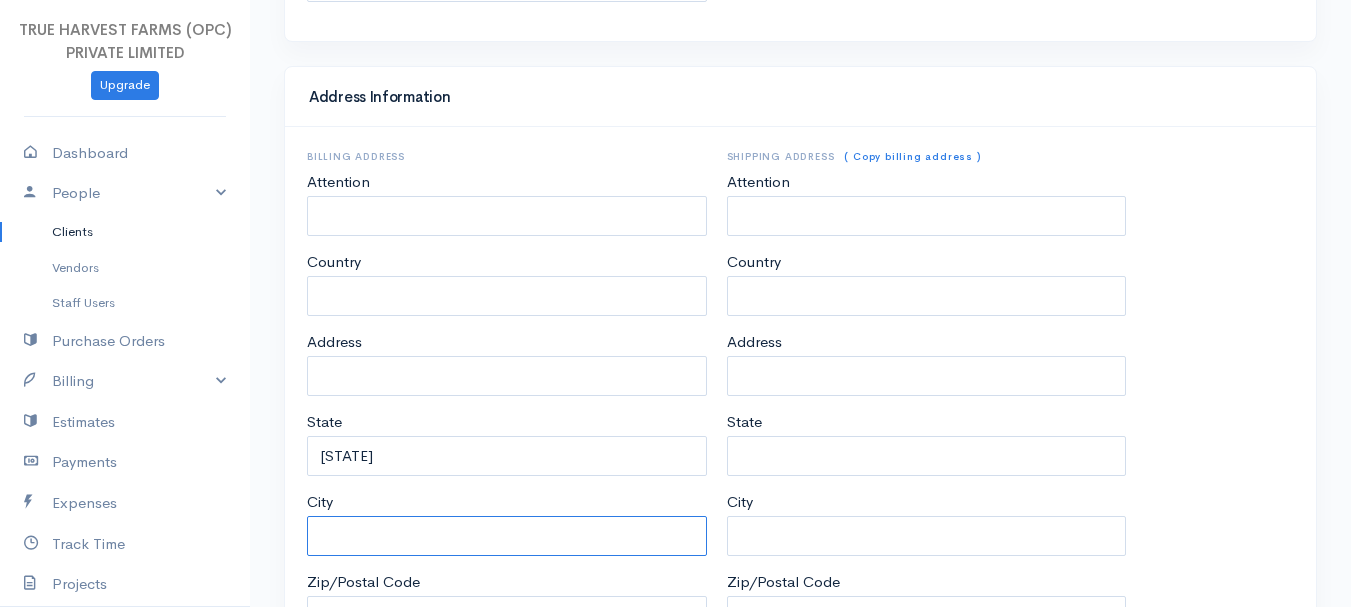 click on "City" at bounding box center (507, 536) 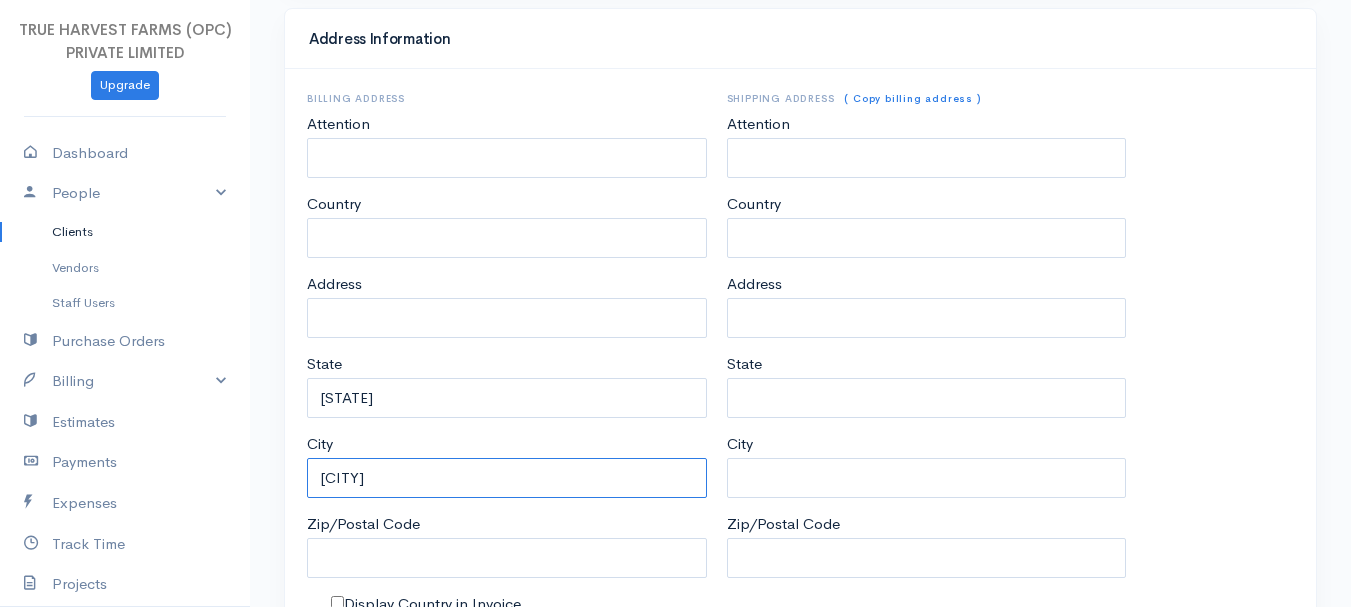 scroll, scrollTop: 1044, scrollLeft: 0, axis: vertical 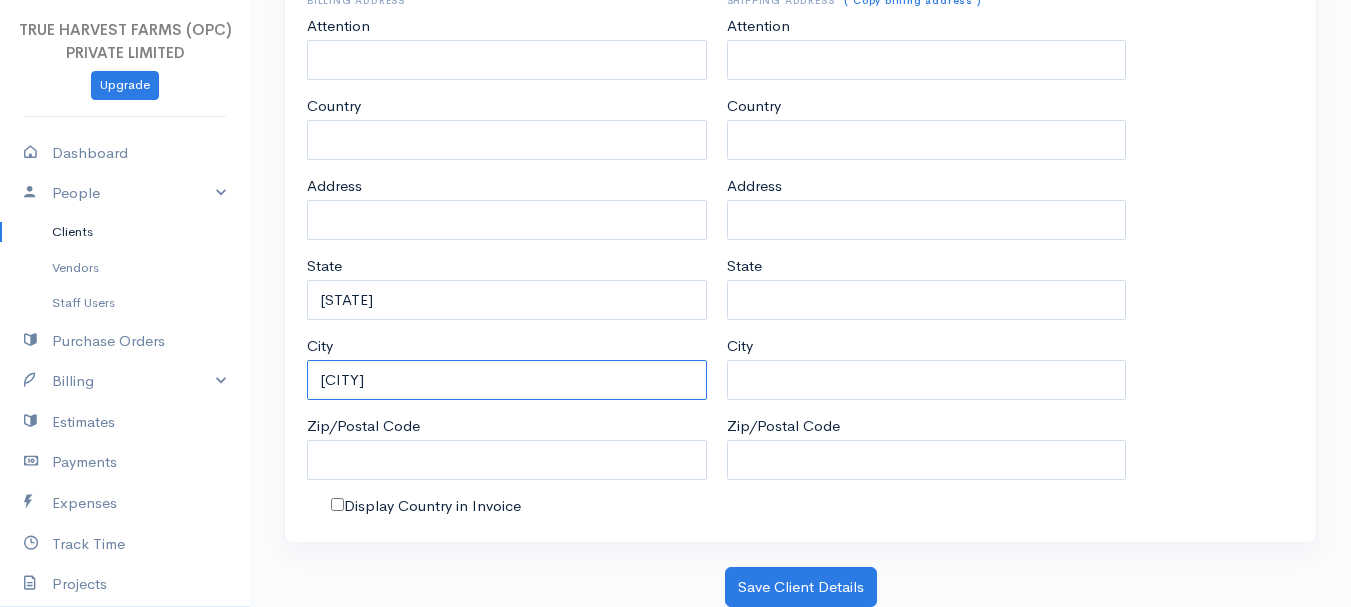 type on "[CITY]" 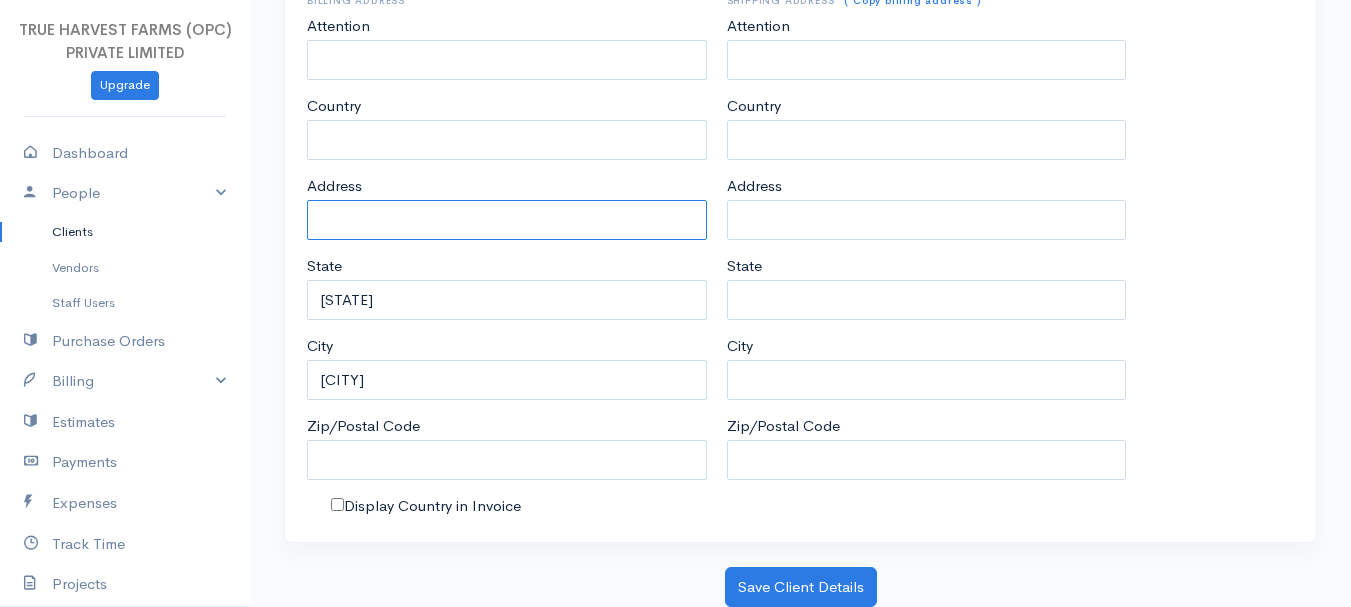 click on "Address" at bounding box center (507, 220) 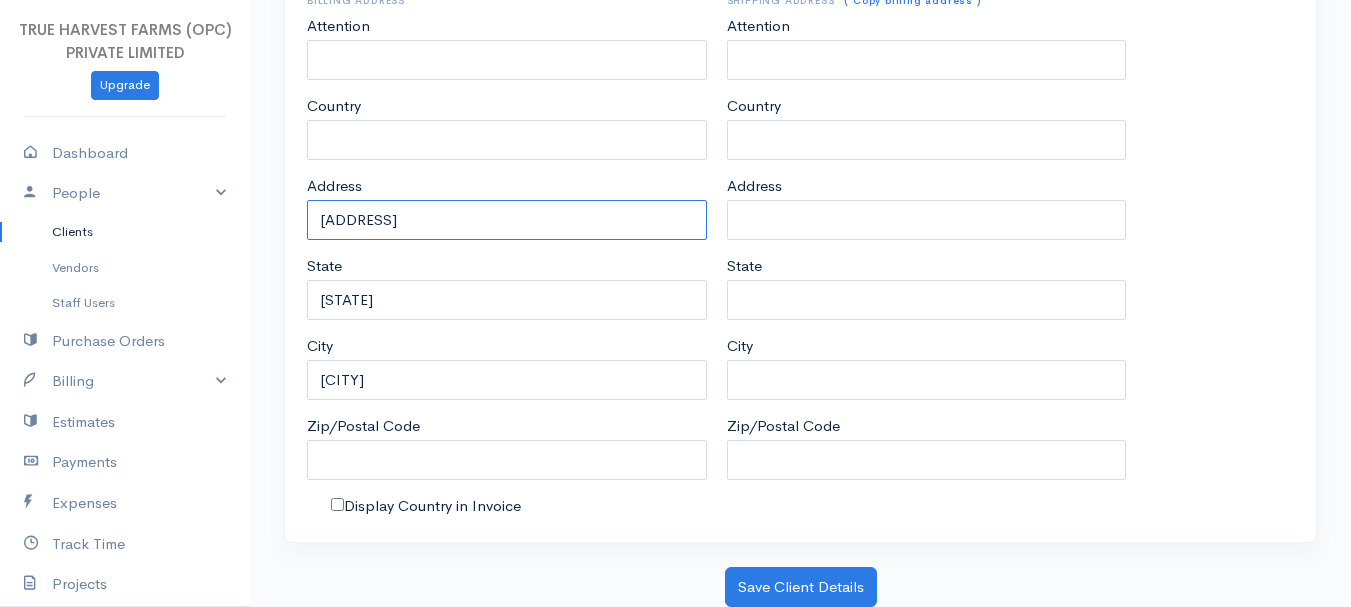 type on "[ADDRESS]" 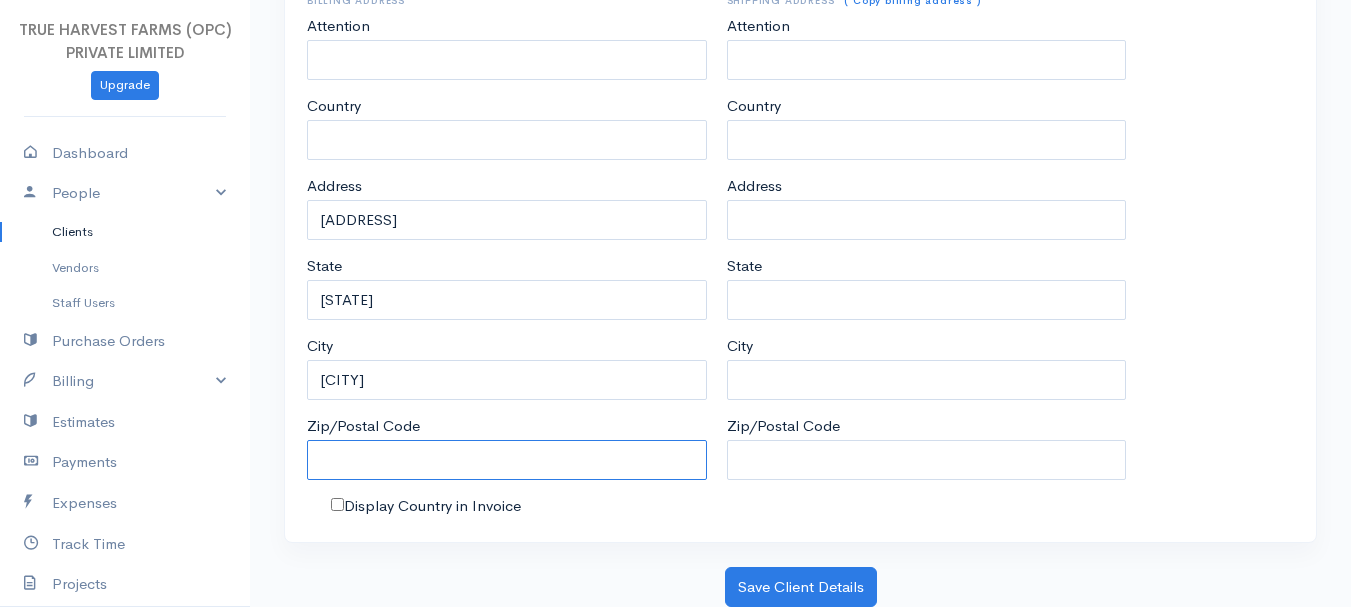 click on "Zip/Postal Code" at bounding box center [507, 460] 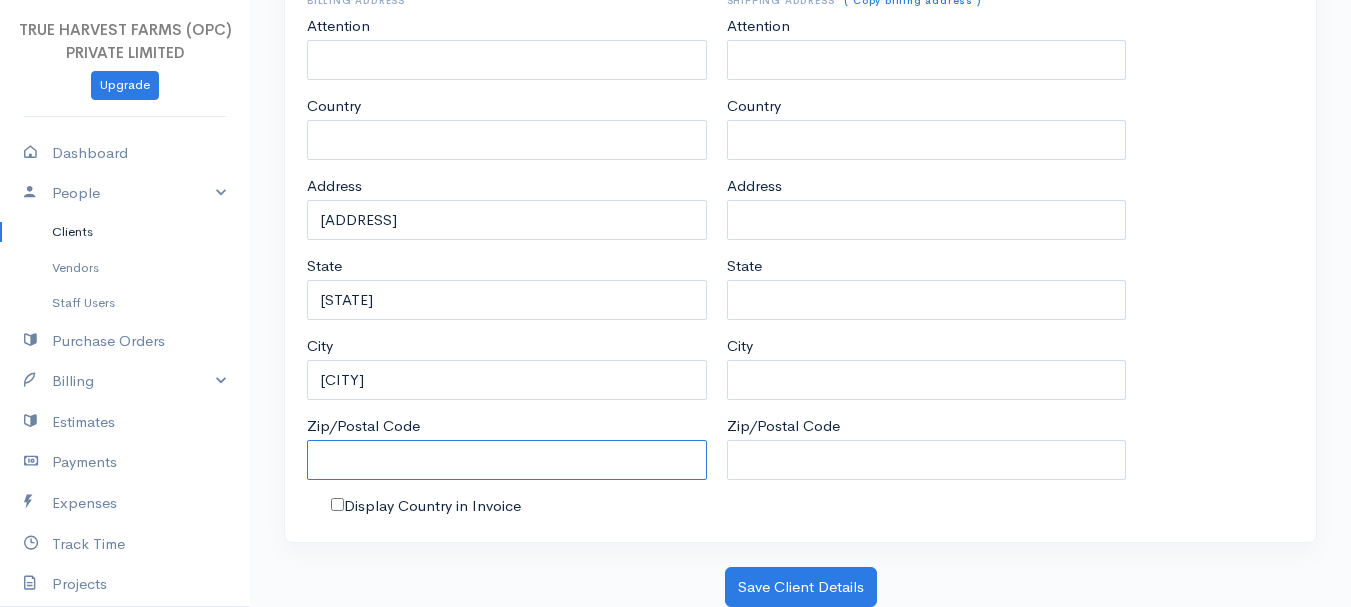 type on "241001" 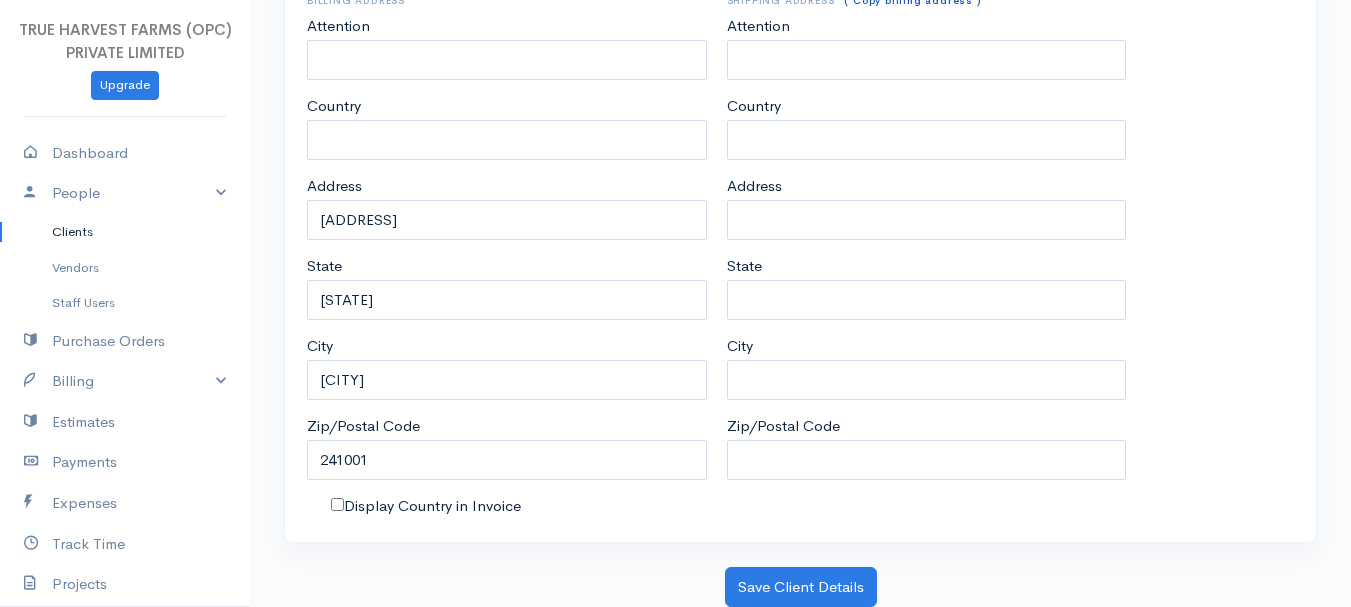 click on "( Copy billing address )" at bounding box center (912, 0) 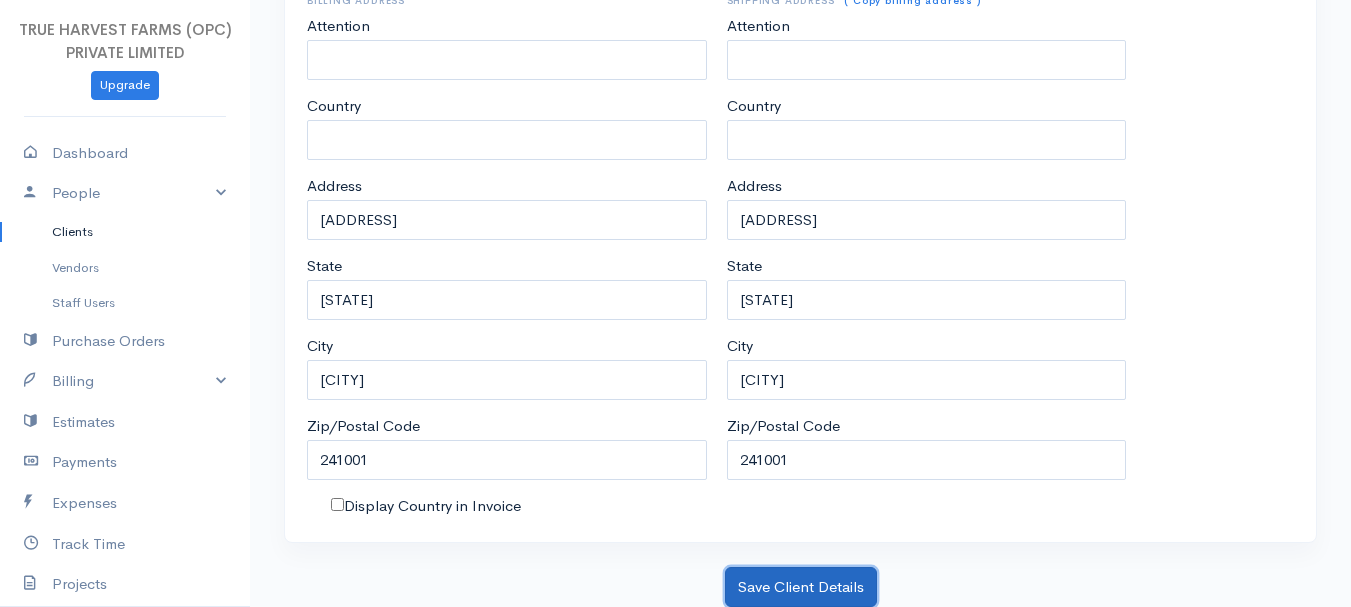 click on "Save Client Details" at bounding box center [801, 587] 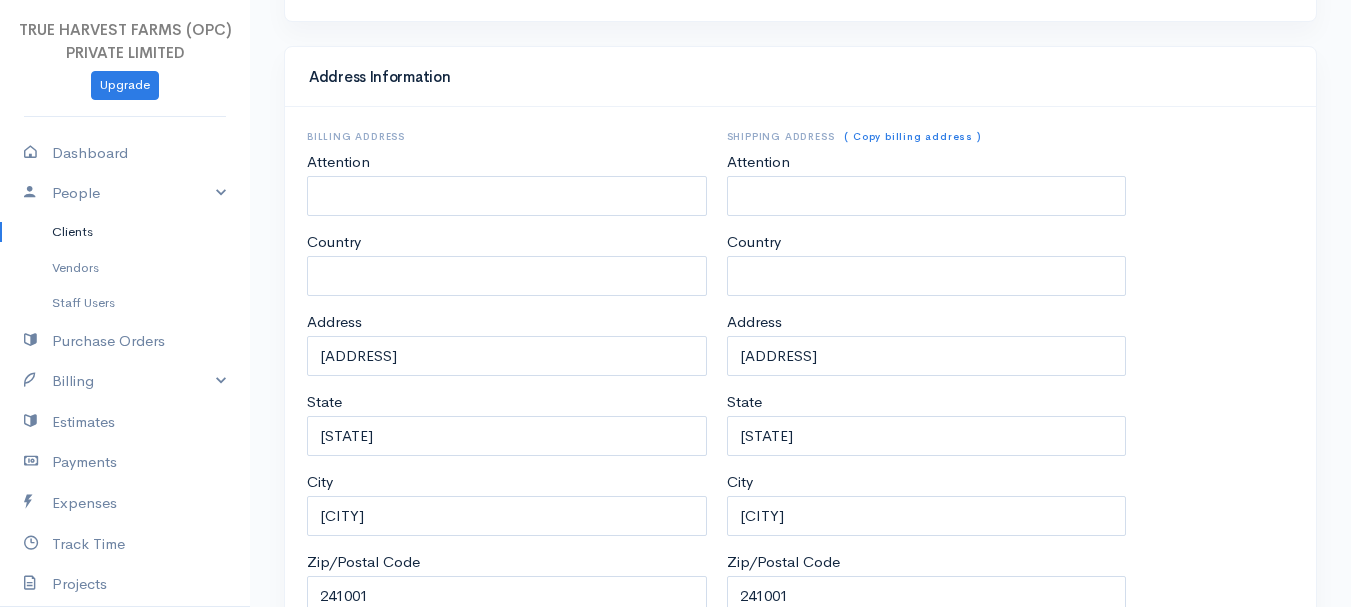 scroll, scrollTop: 905, scrollLeft: 0, axis: vertical 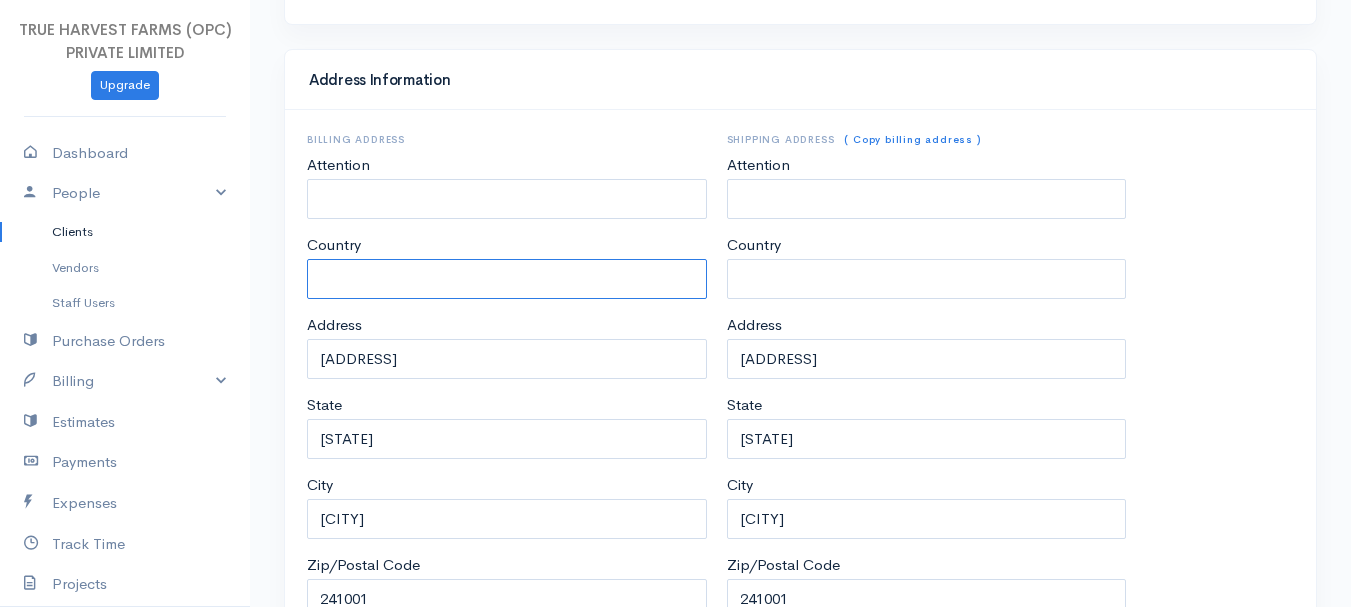 click on "Country" at bounding box center (507, 279) 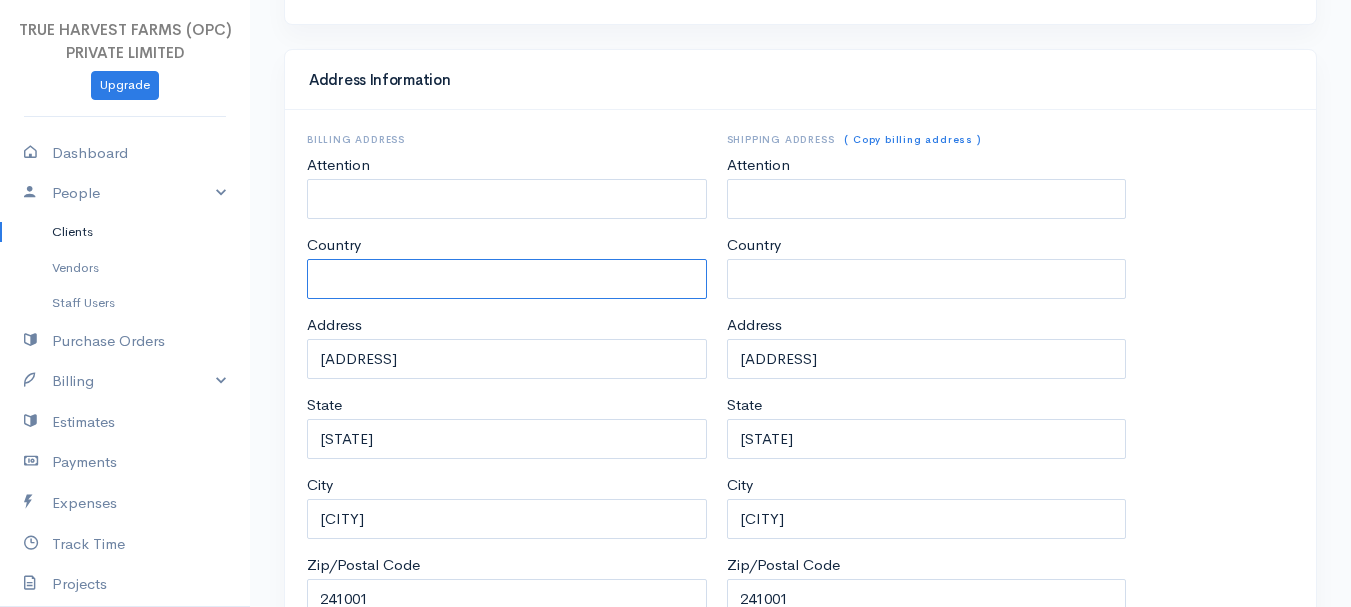 scroll, scrollTop: 1044, scrollLeft: 0, axis: vertical 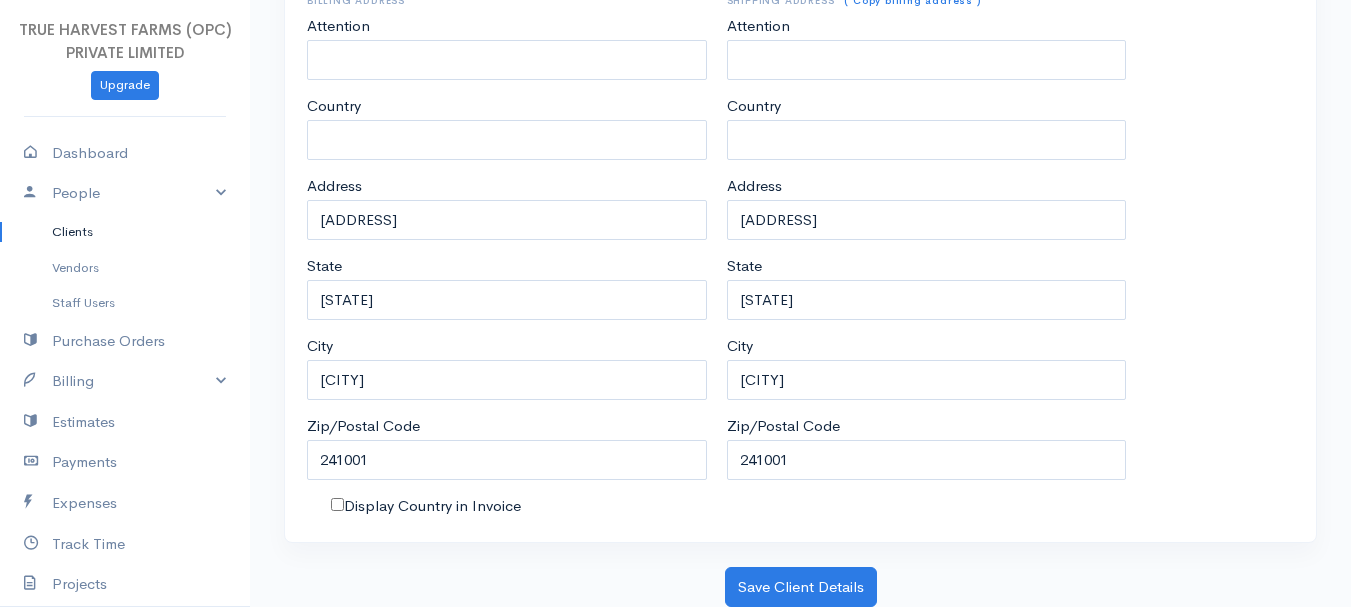 click on "Display Country in Invoice" at bounding box center [337, 504] 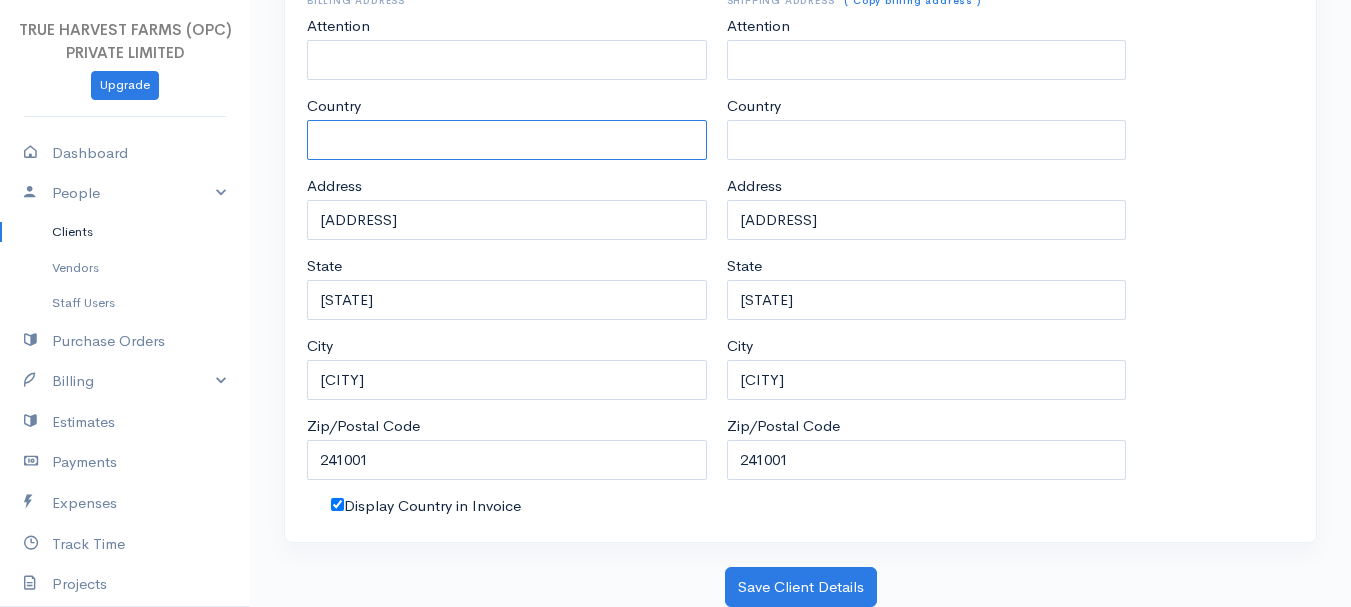 click on "Country" at bounding box center [507, 140] 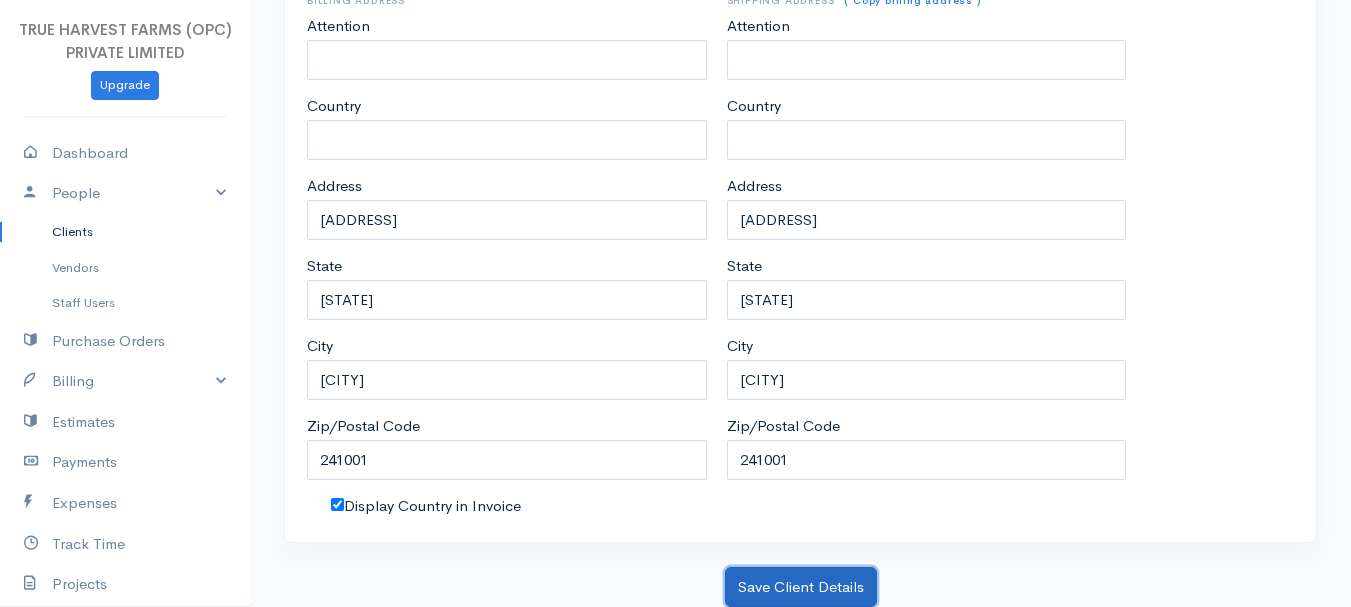 click on "Save Client Details" at bounding box center (801, 587) 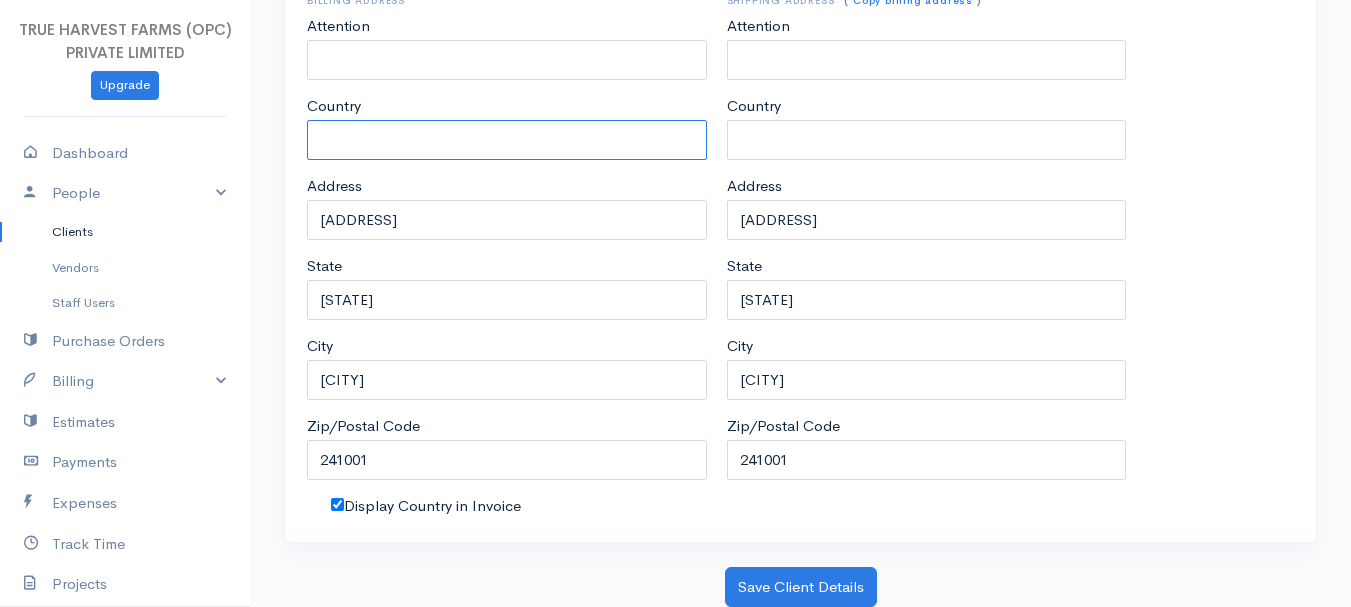 click on "Country" at bounding box center (507, 140) 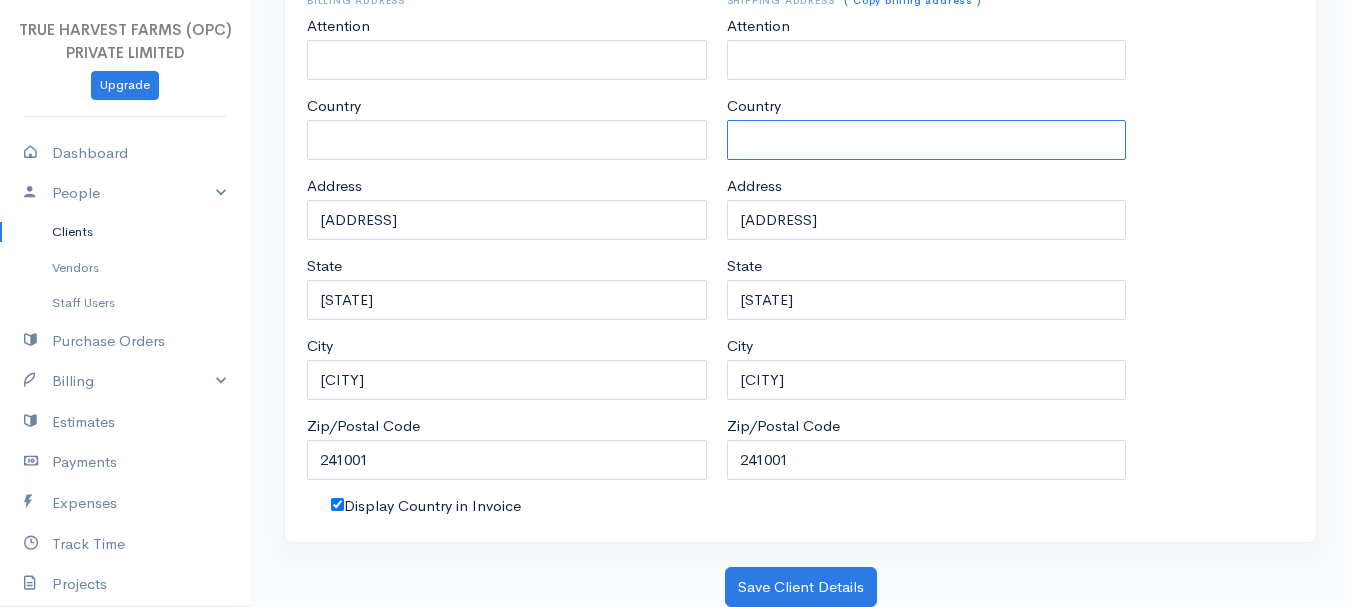 click on "Country" at bounding box center (927, 140) 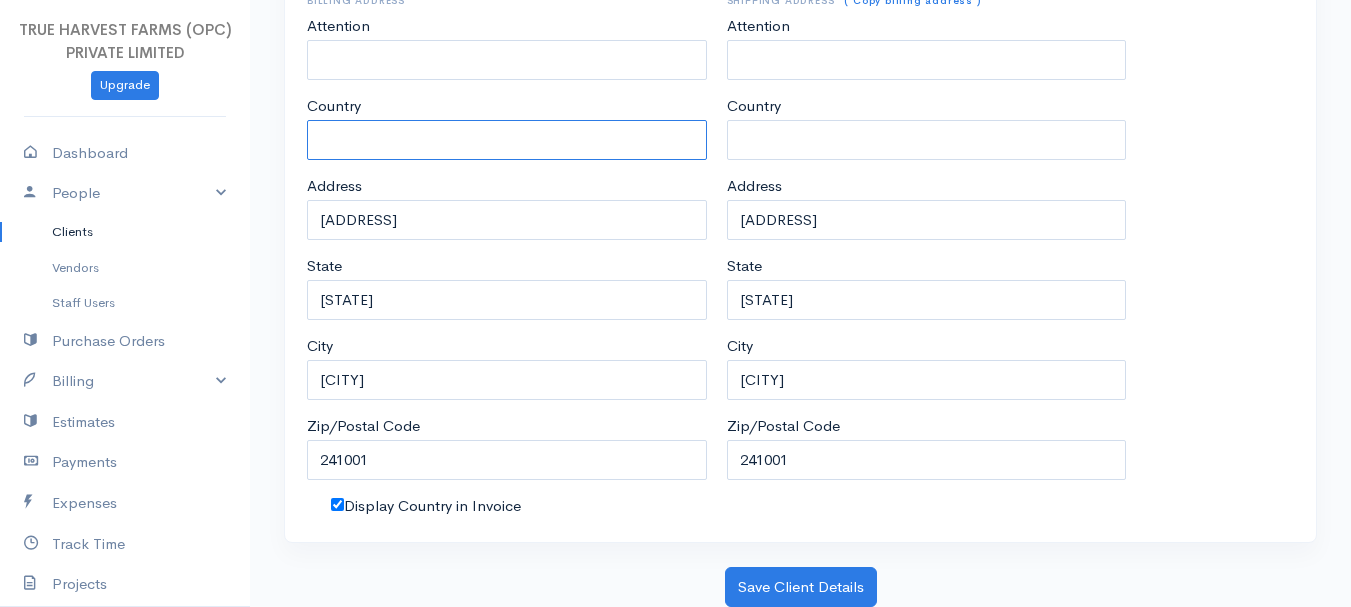 click on "Country" at bounding box center [507, 140] 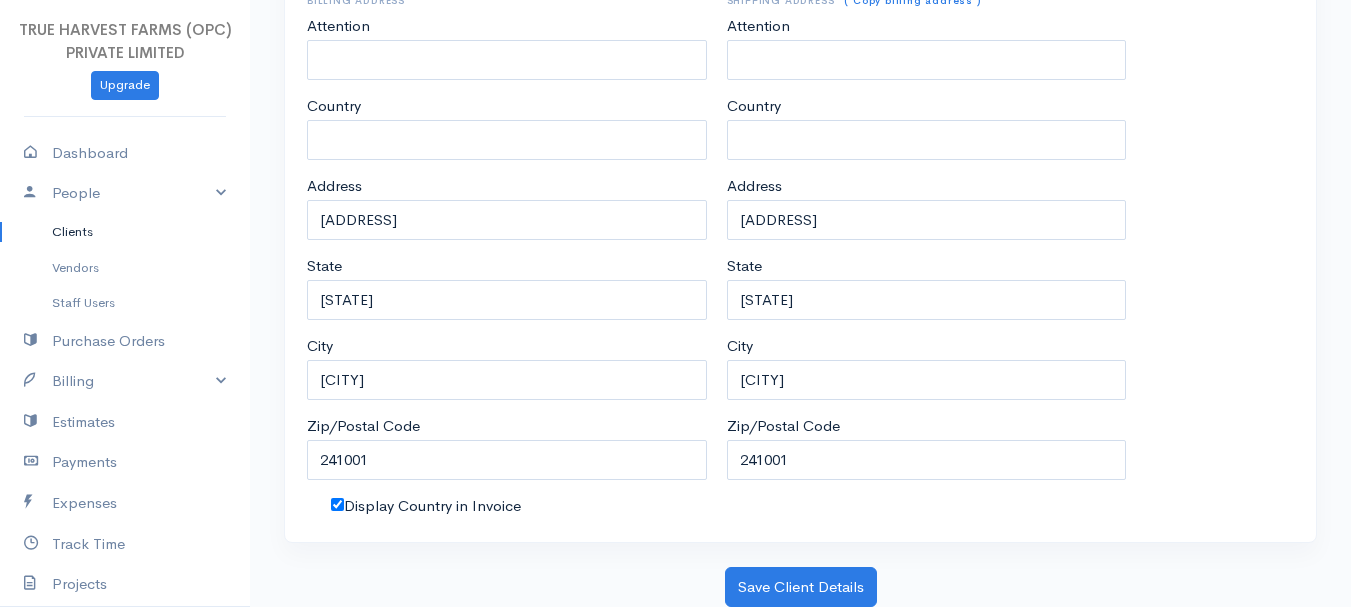 click on "Display Country in Invoice" at bounding box center (337, 504) 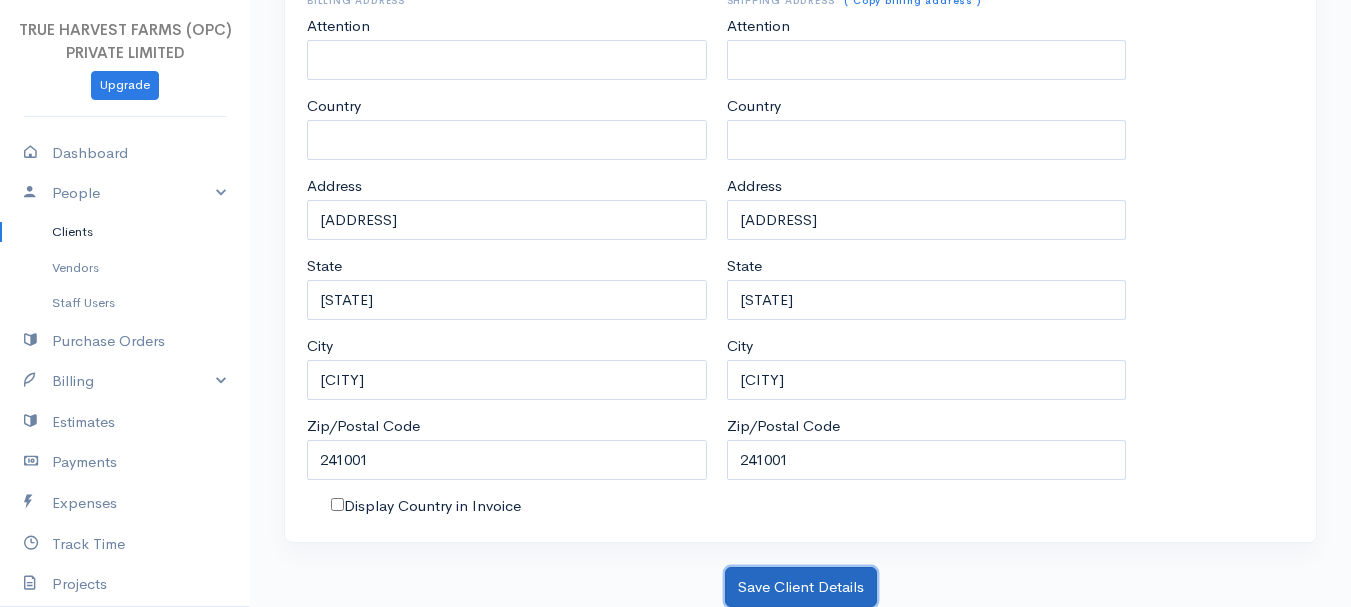 click on "Save Client Details" at bounding box center [801, 587] 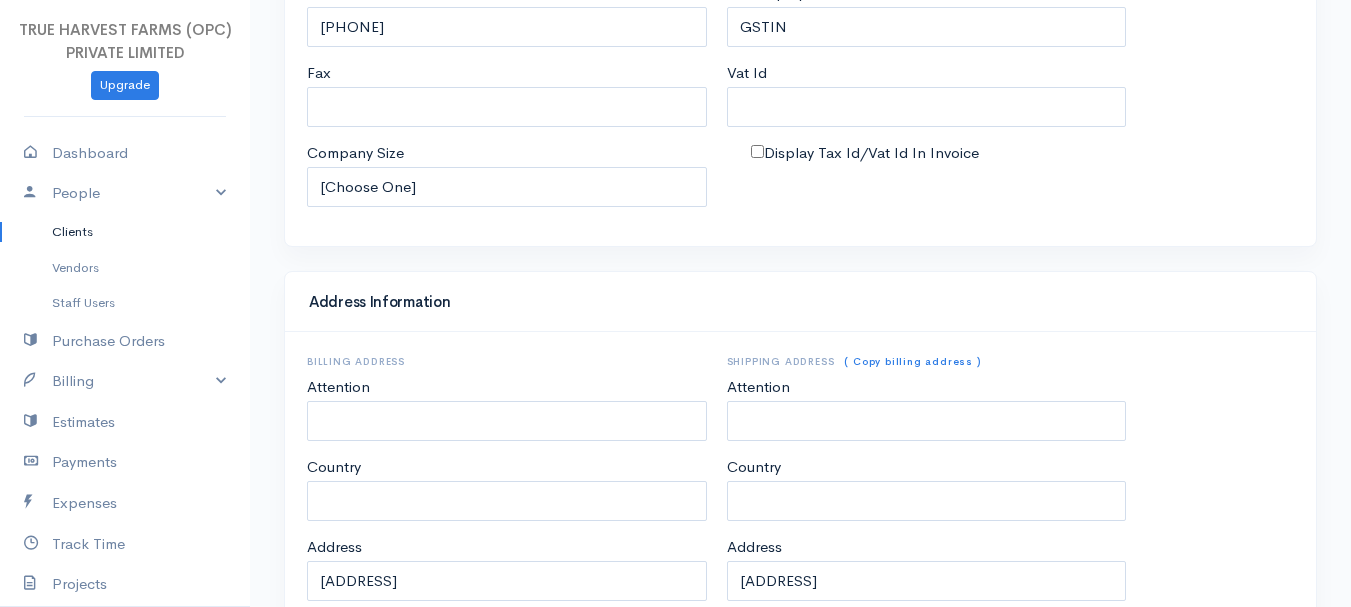 scroll, scrollTop: 668, scrollLeft: 0, axis: vertical 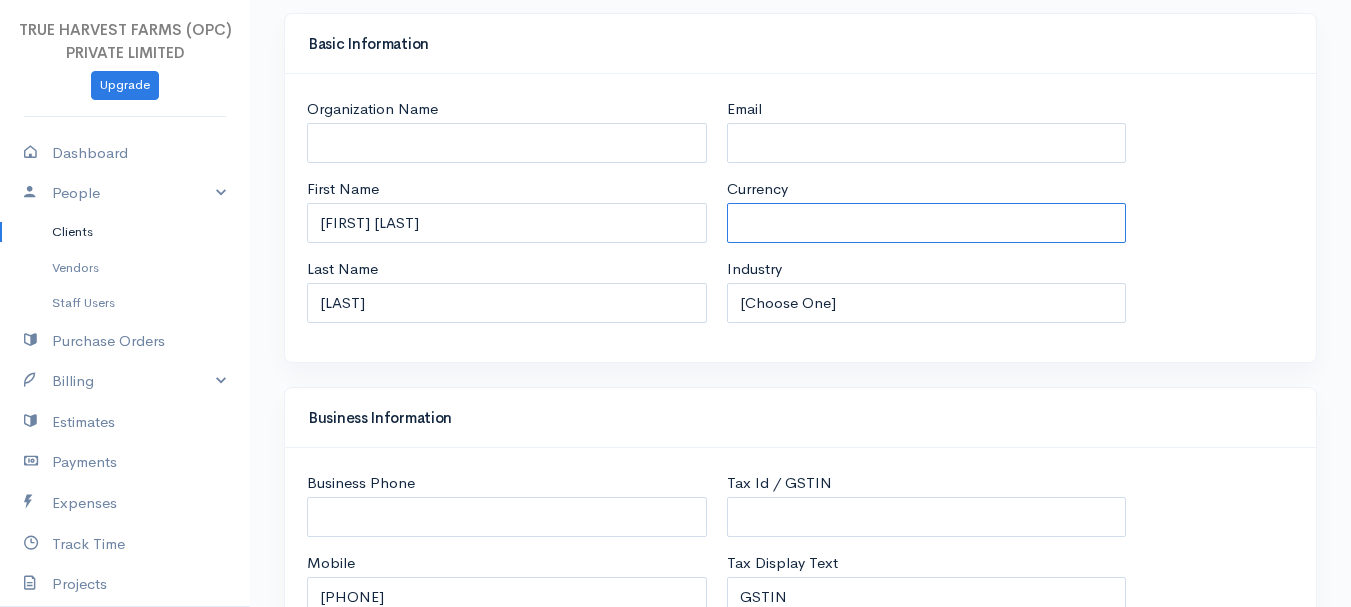 click on "Currency" at bounding box center (927, 223) 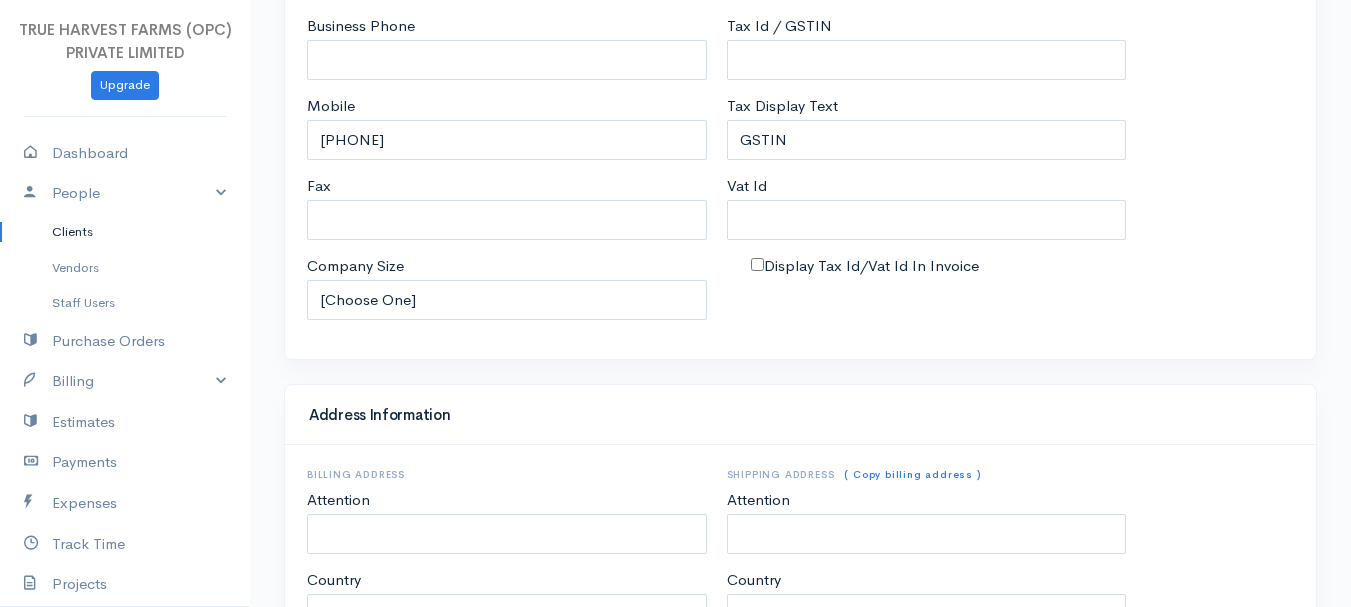 scroll, scrollTop: 573, scrollLeft: 0, axis: vertical 